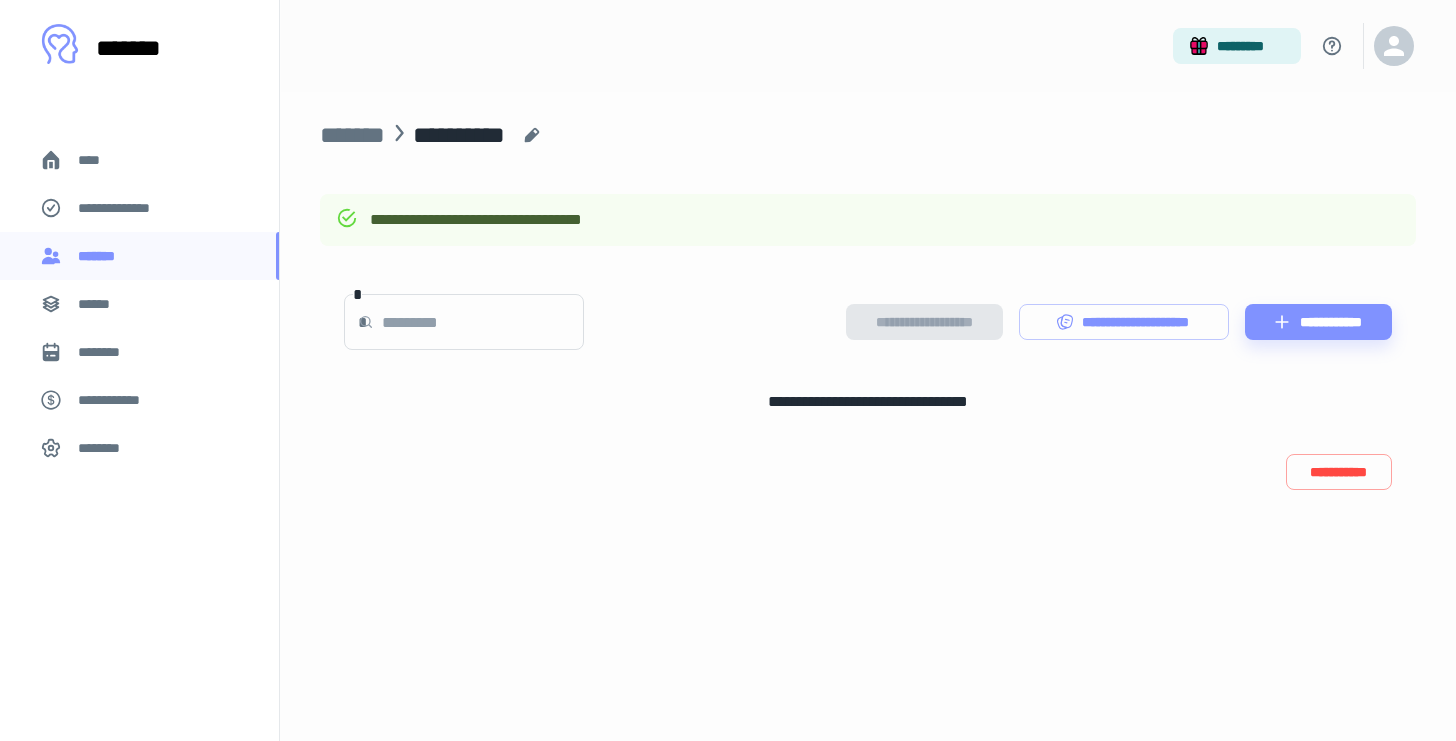 scroll, scrollTop: 0, scrollLeft: 0, axis: both 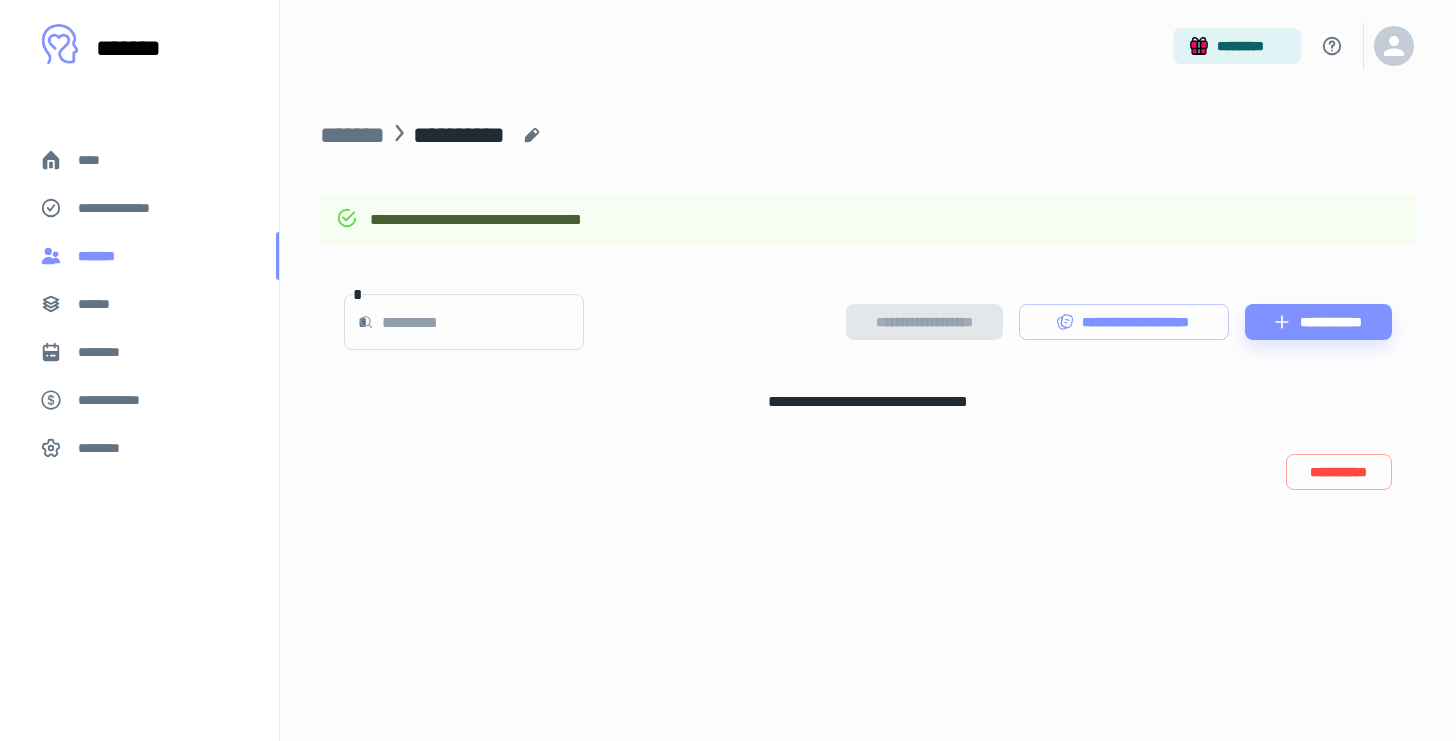 click on "*******" at bounding box center [101, 256] 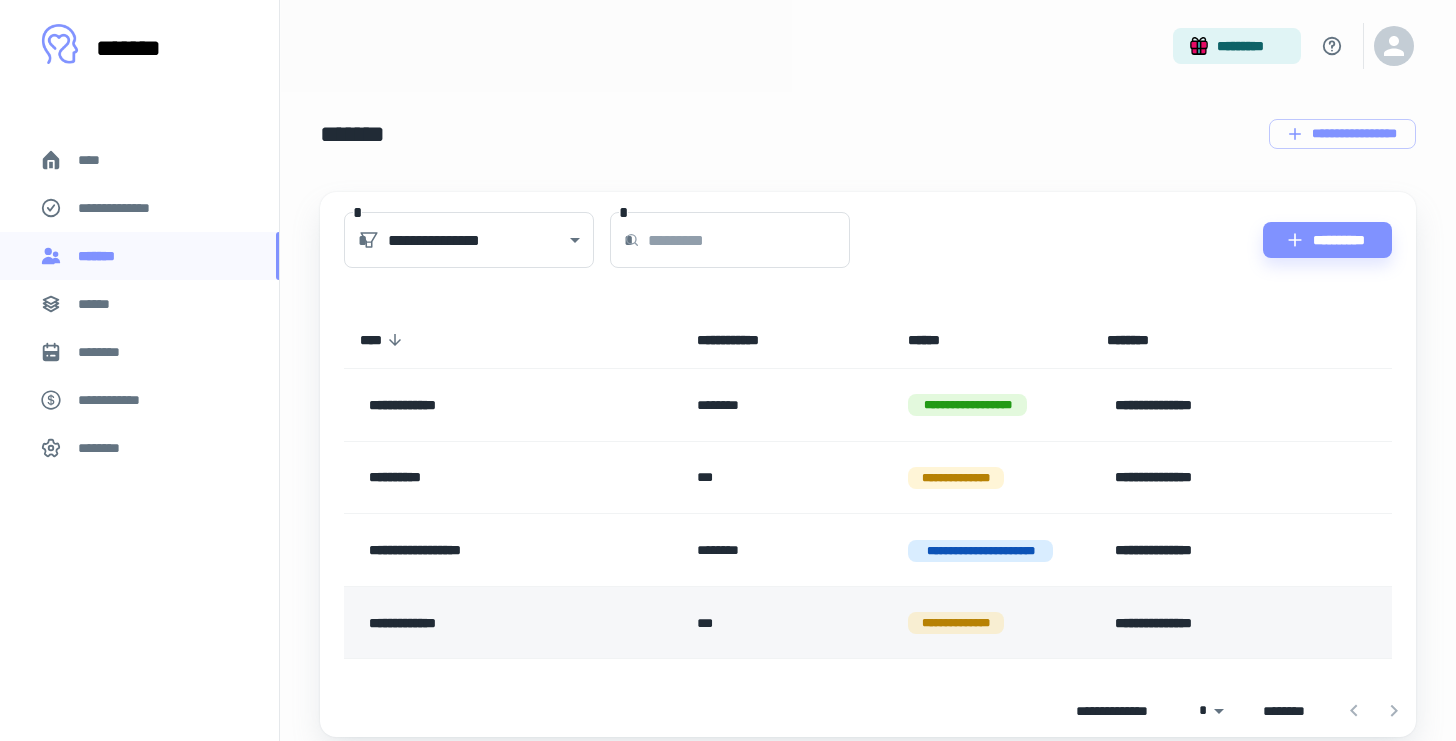 click on "**********" at bounding box center (494, 623) 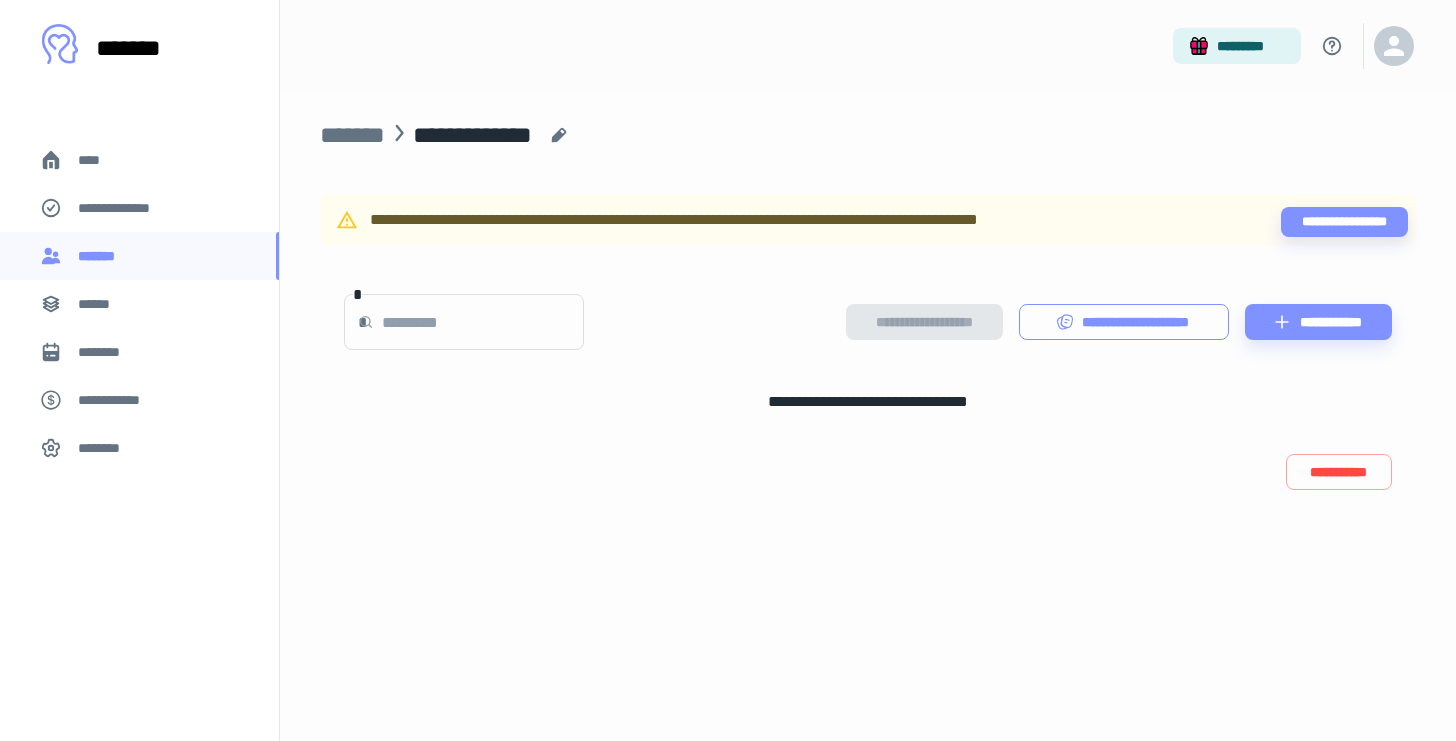 click on "**********" at bounding box center [1124, 322] 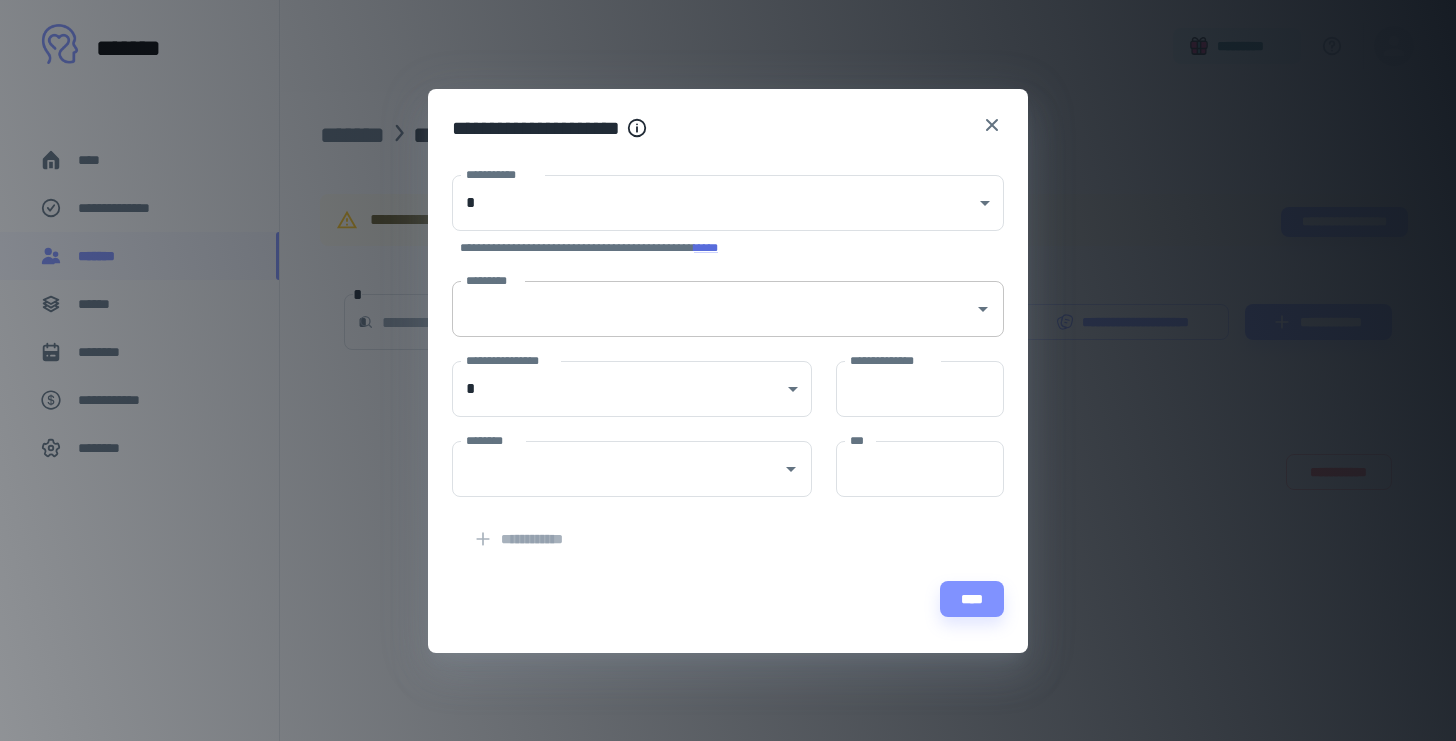 click on "*********" at bounding box center [713, 309] 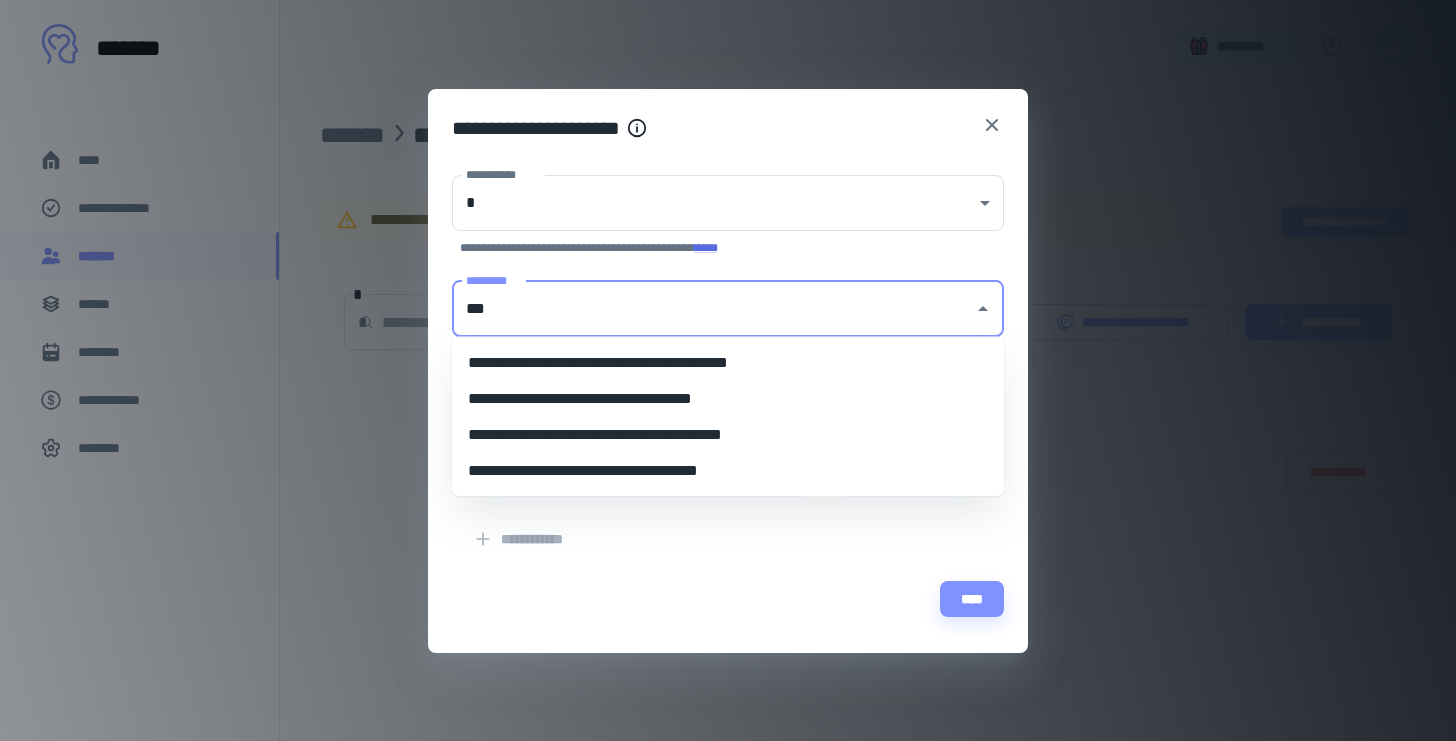 click on "**********" at bounding box center (728, 399) 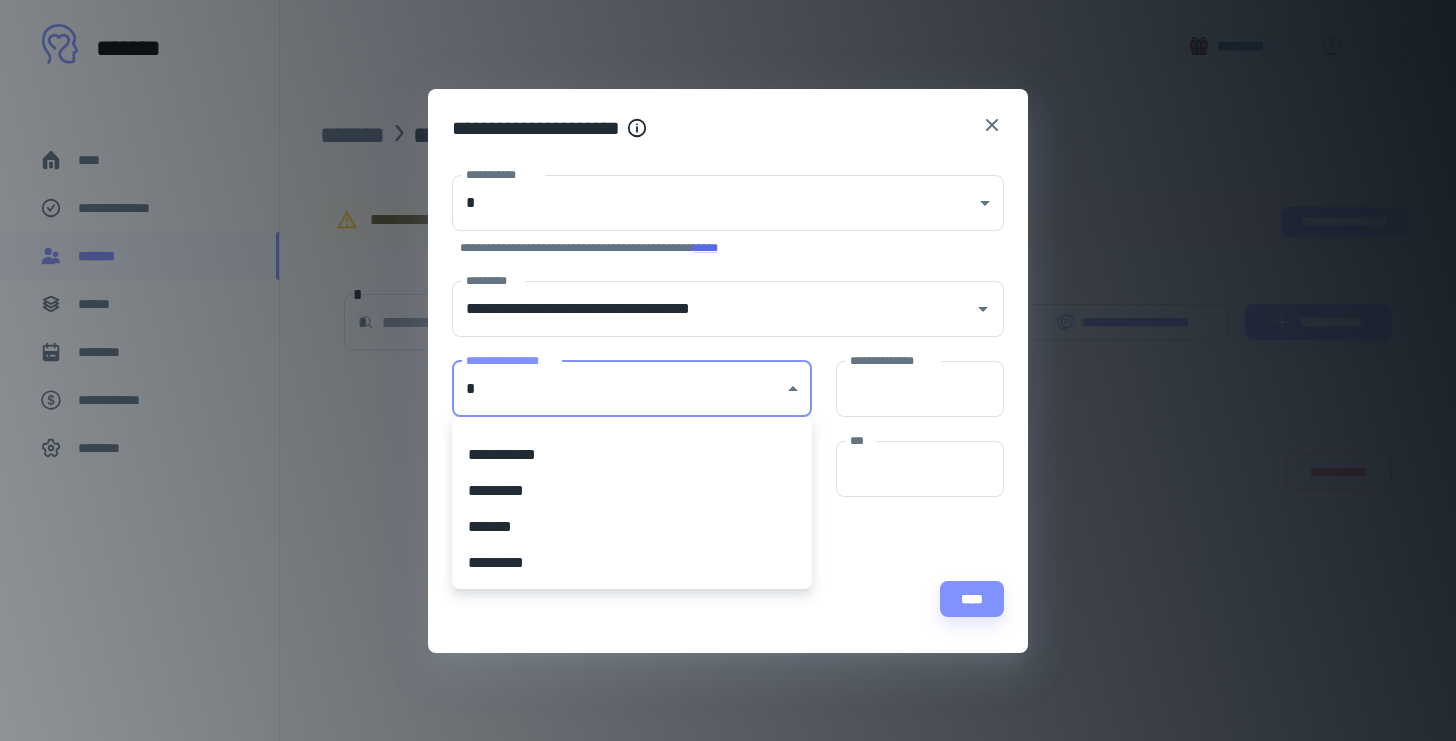 click on "**********" at bounding box center (728, 370) 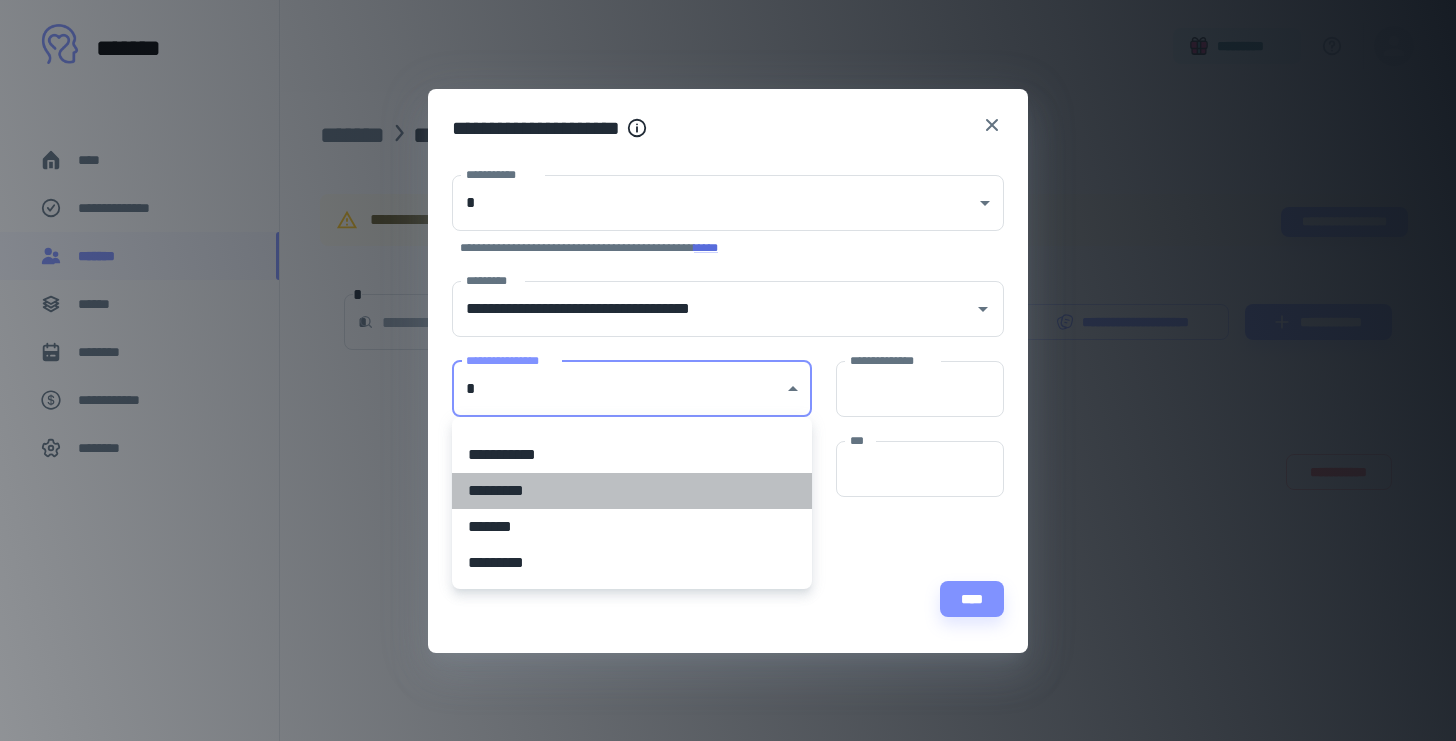 click on "*********" at bounding box center [632, 491] 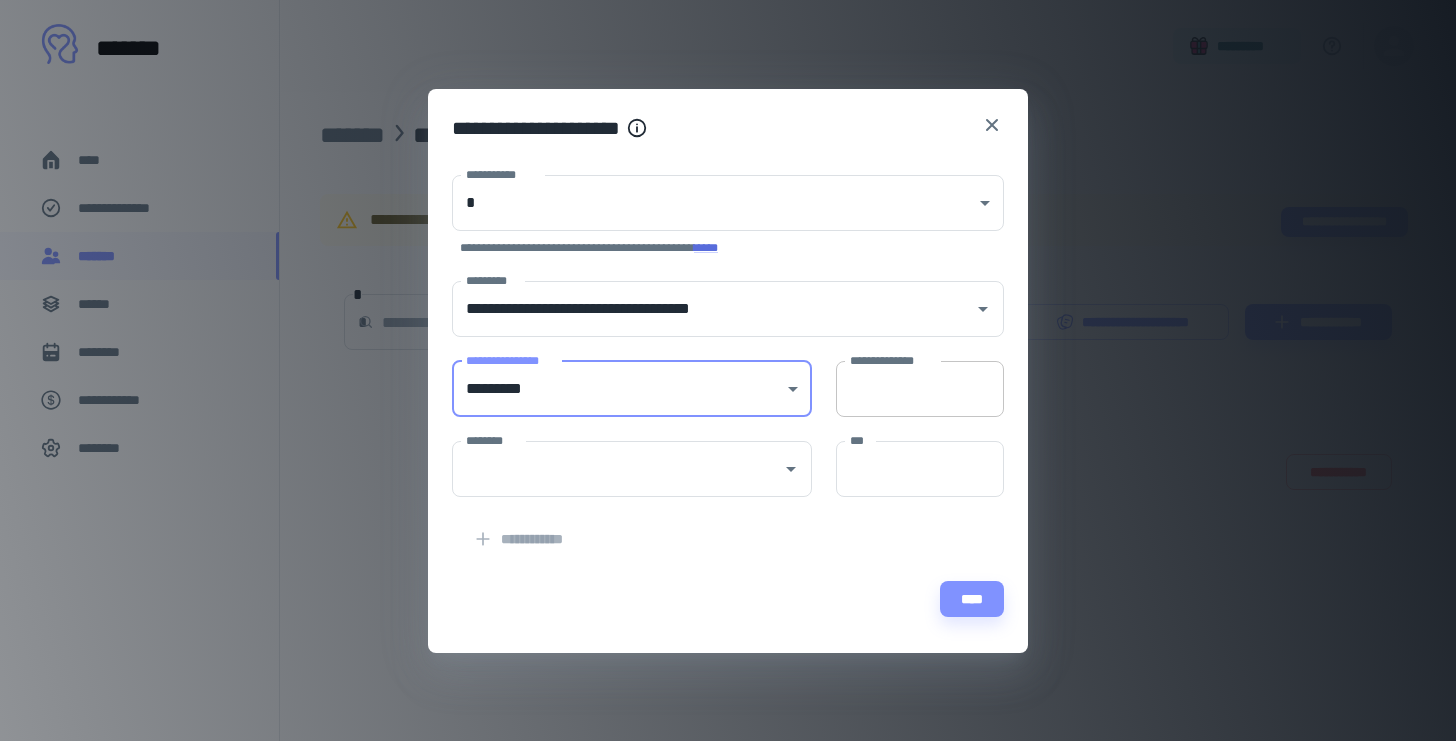click on "**********" at bounding box center [920, 389] 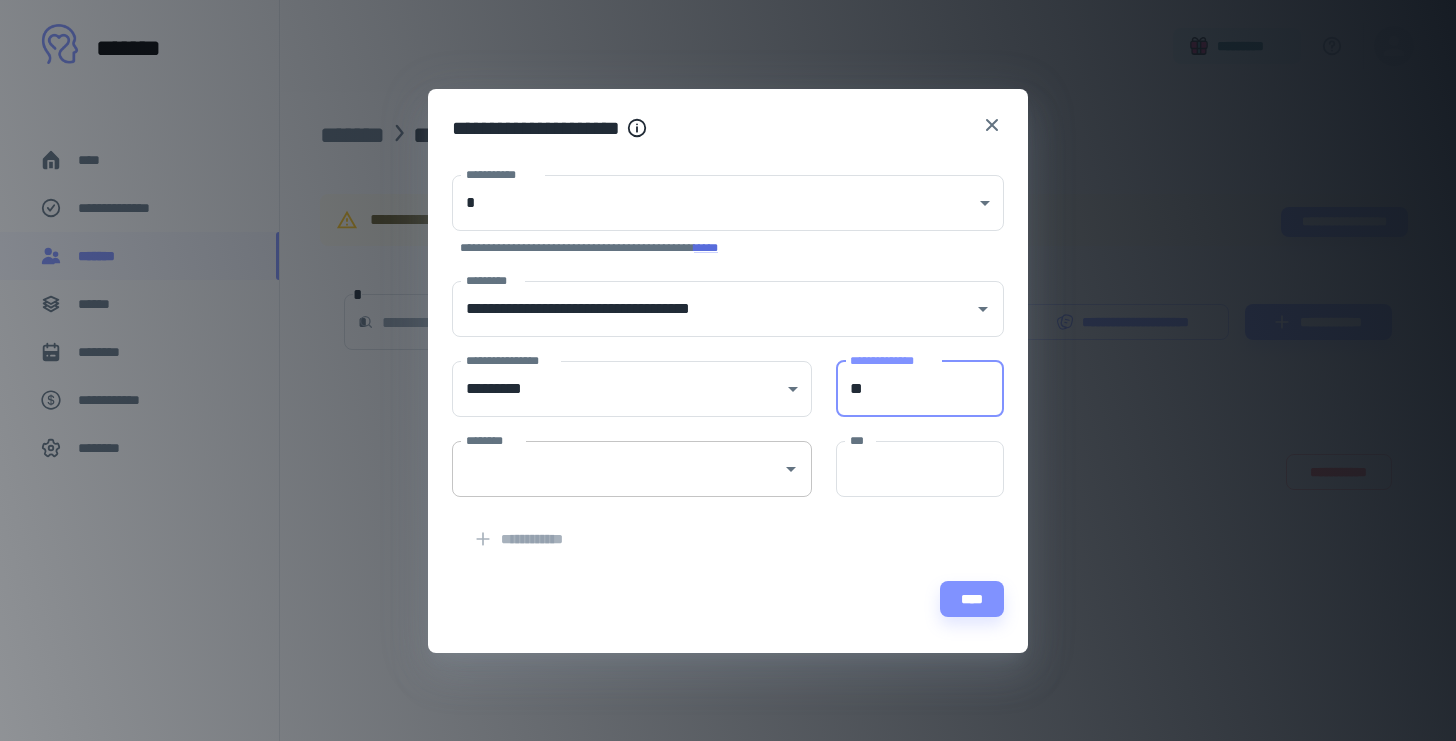 click on "********" at bounding box center [632, 469] 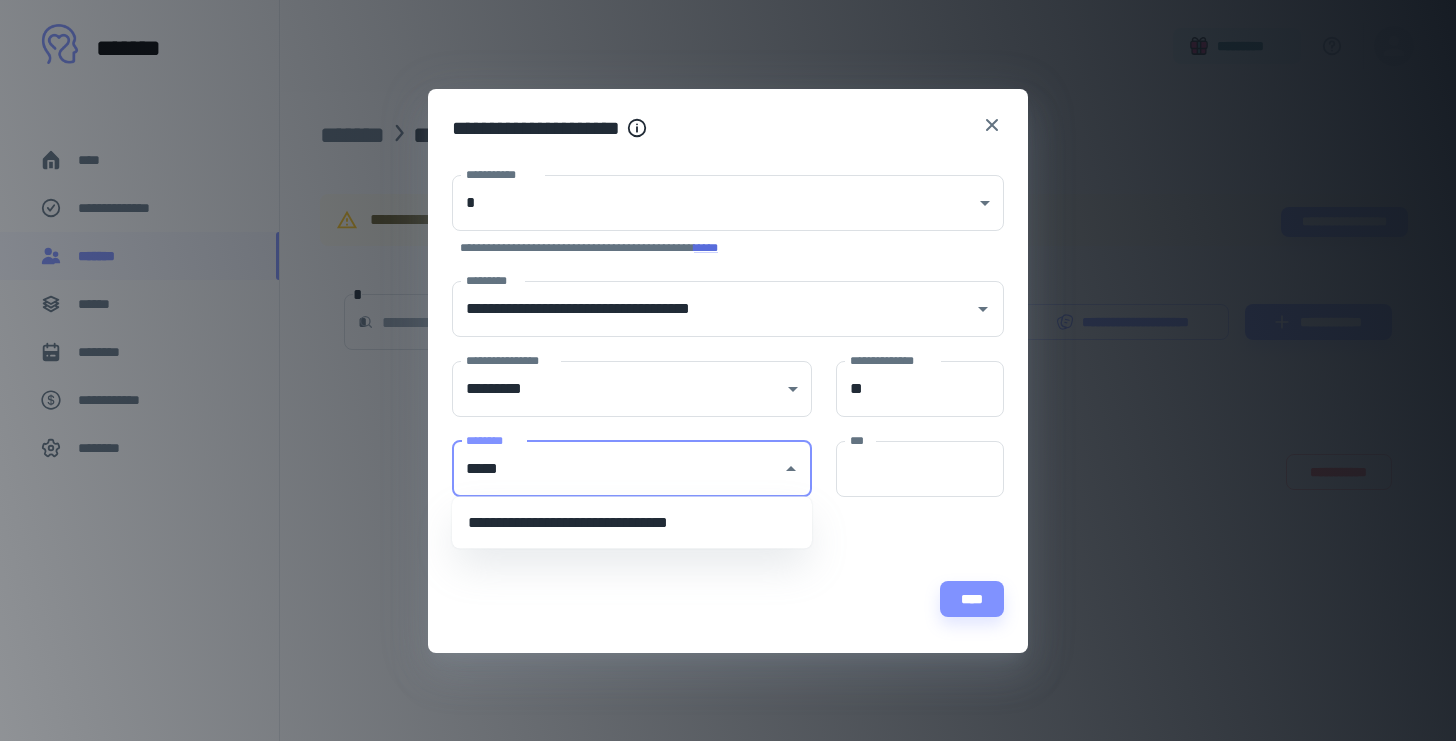 click on "**********" at bounding box center [632, 523] 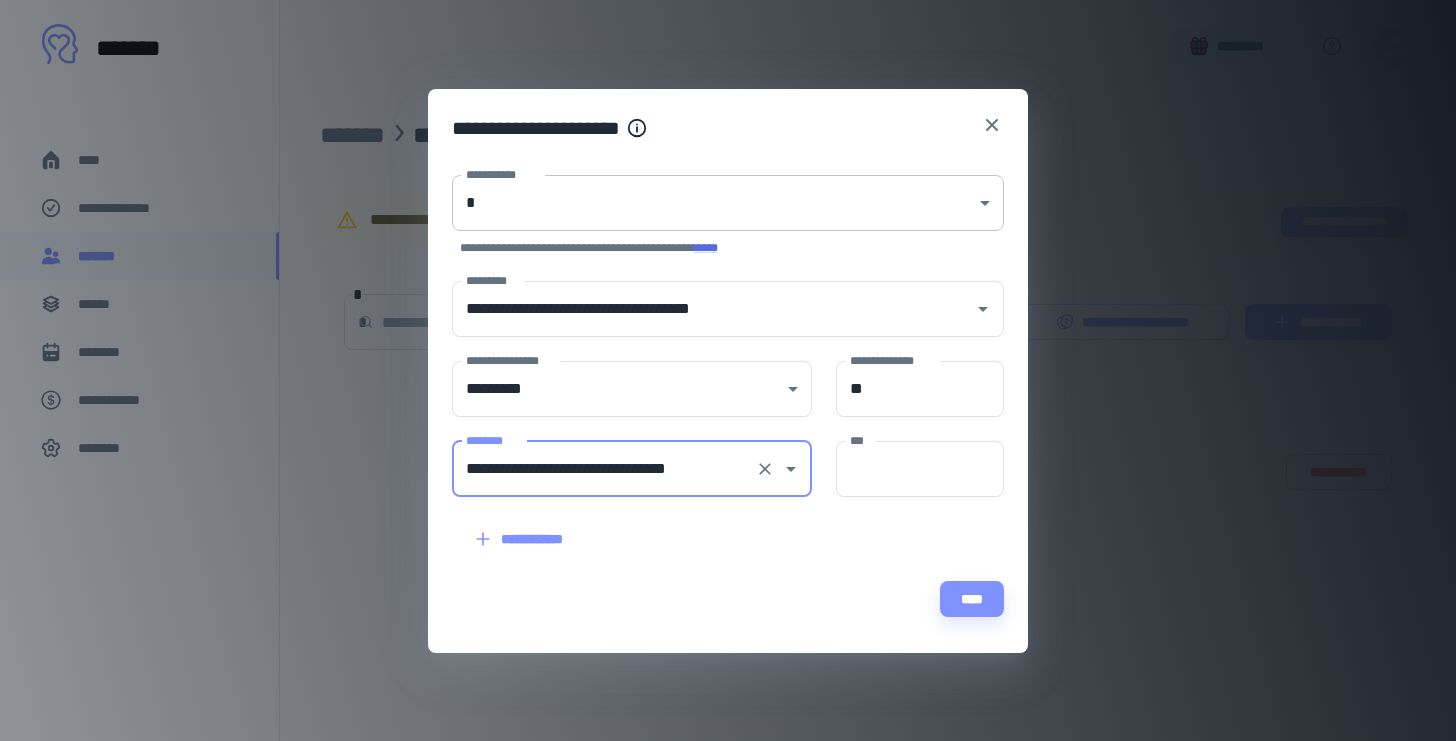 click on "**********" at bounding box center [728, 370] 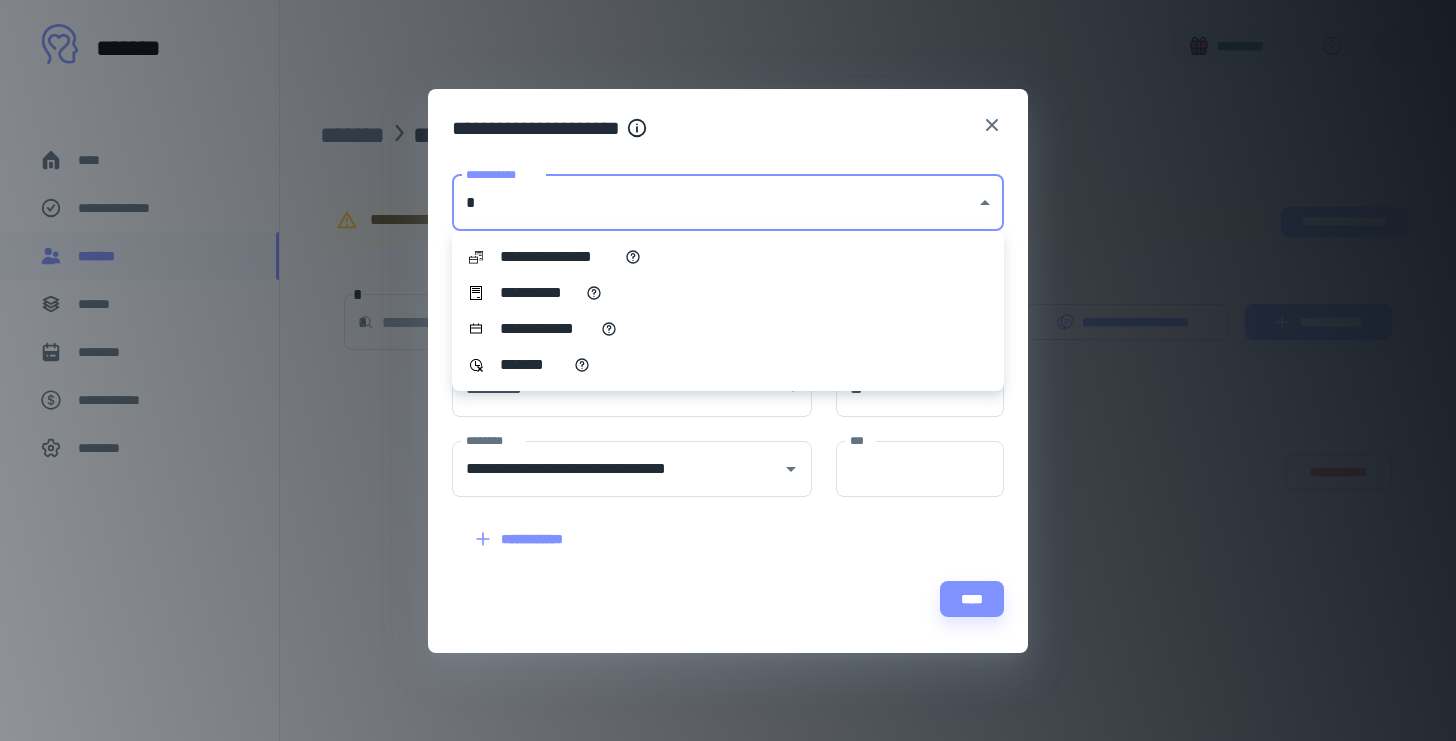 click on "**********" at bounding box center (539, 293) 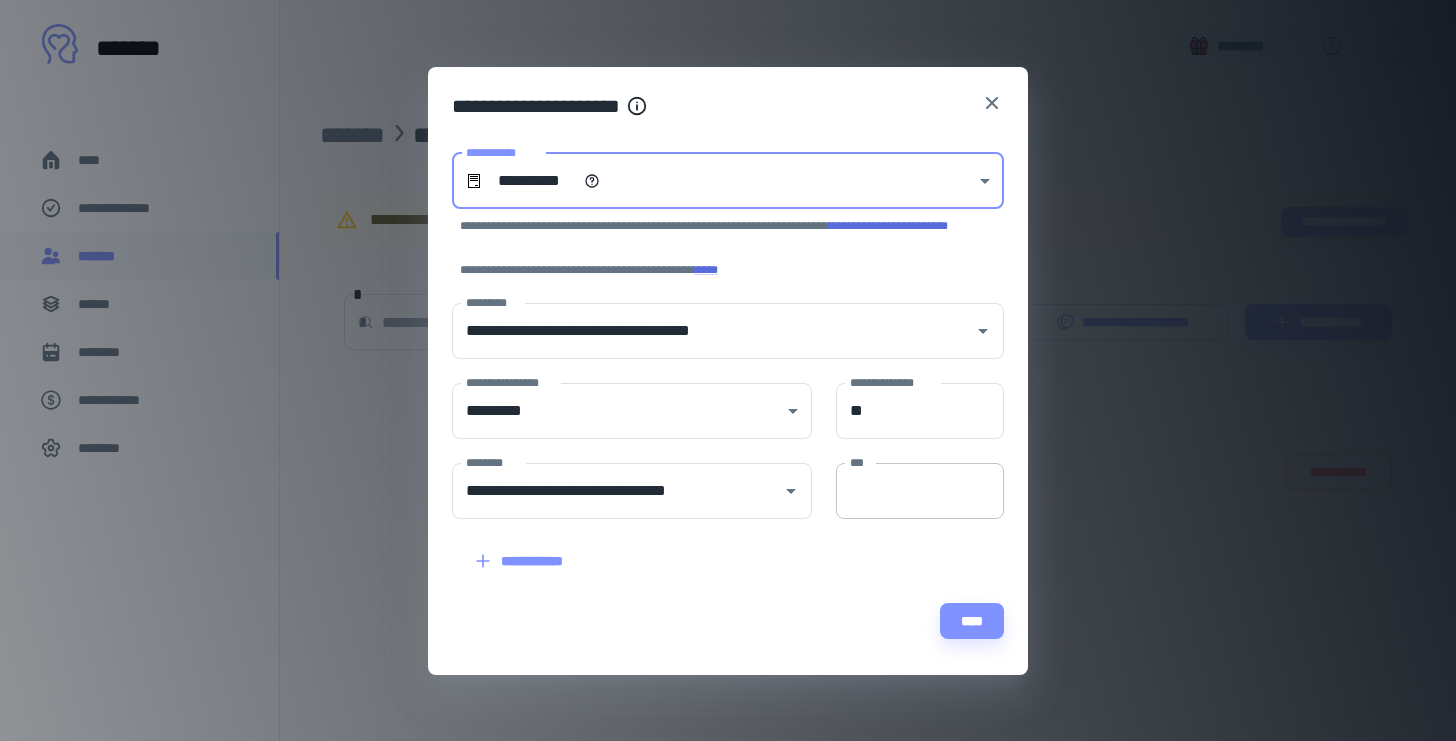 click on "***" at bounding box center [920, 491] 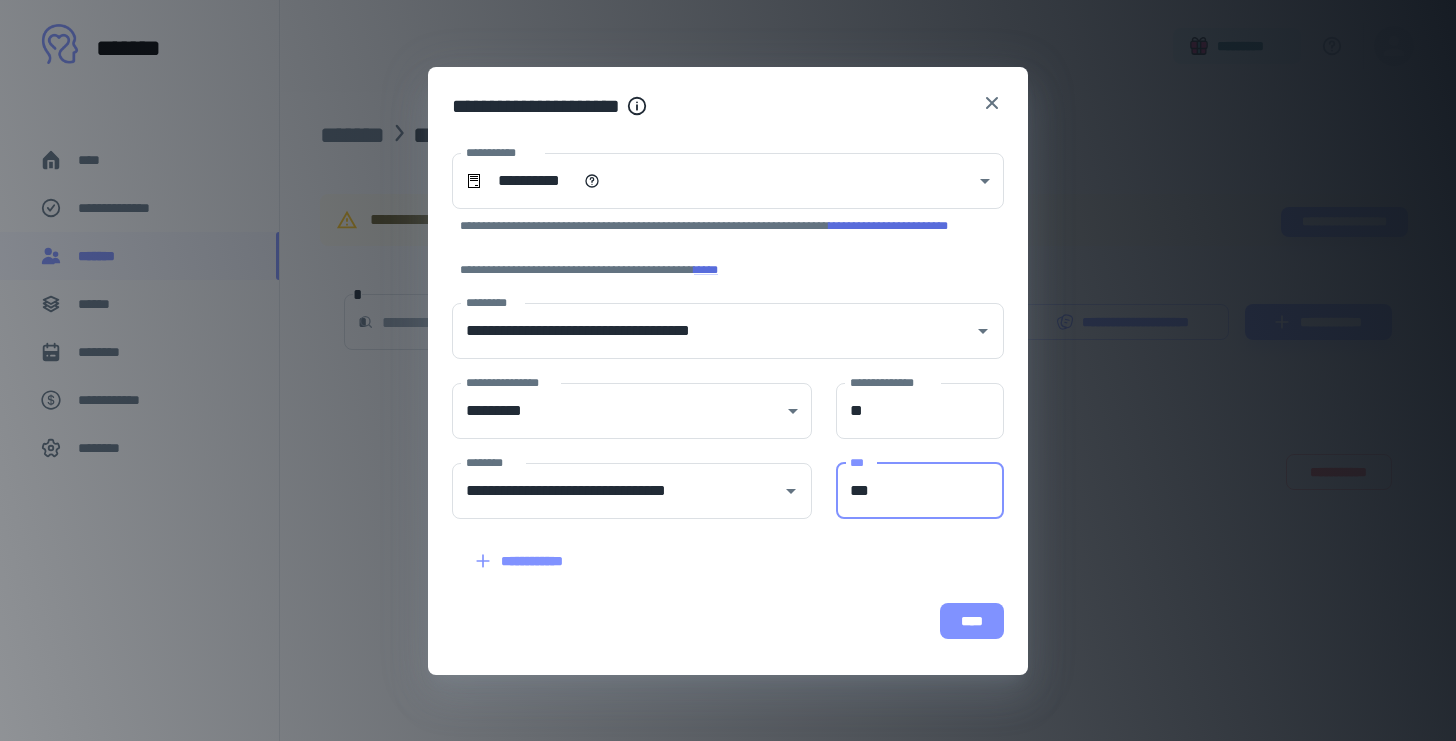 type on "***" 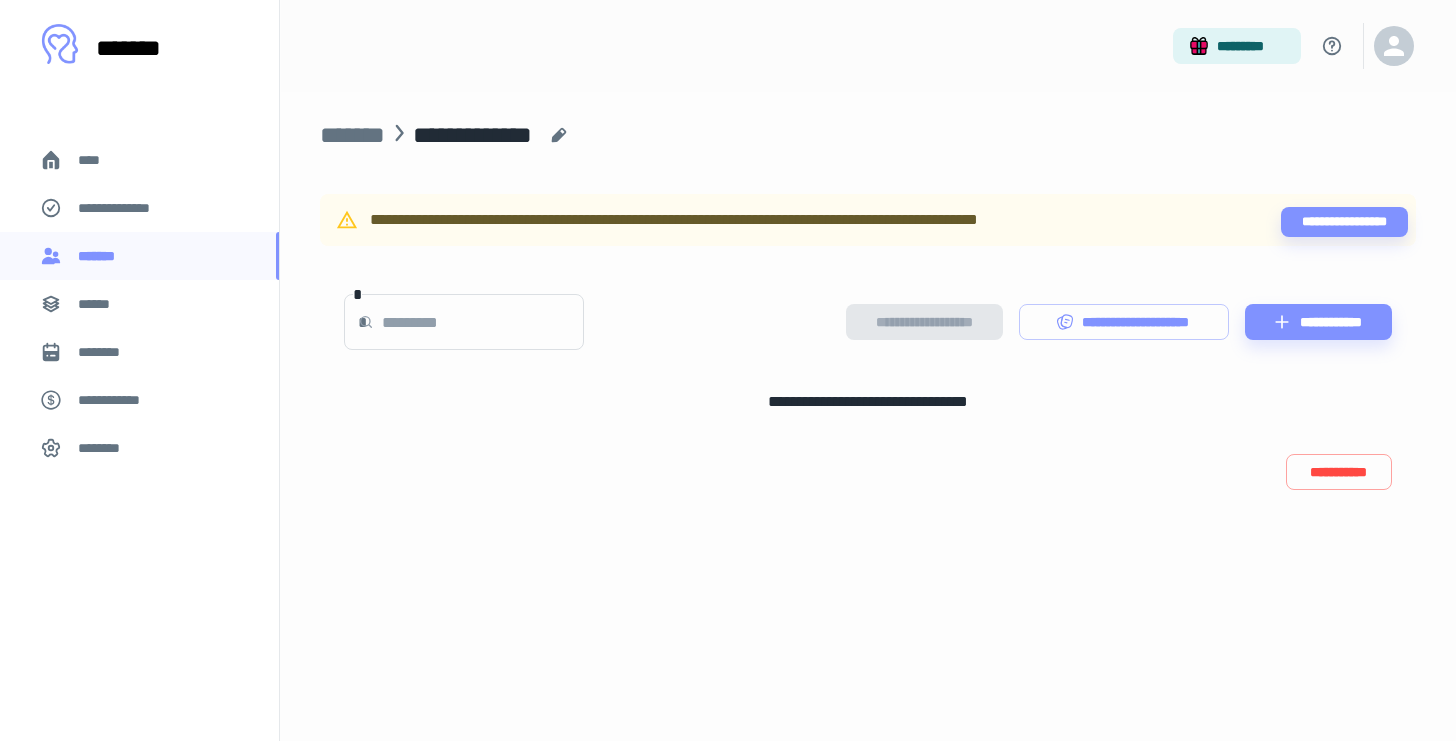 click on "**********" at bounding box center [1119, 322] 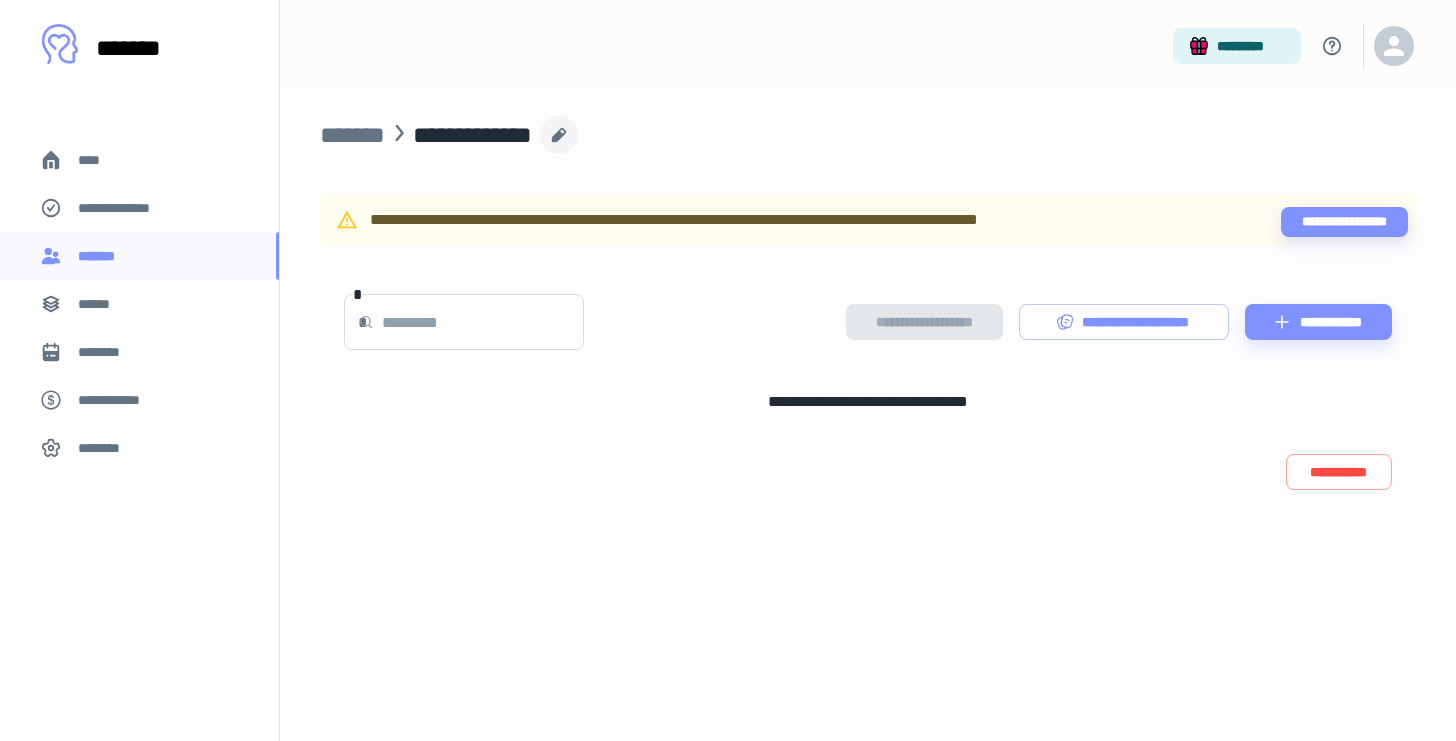 click 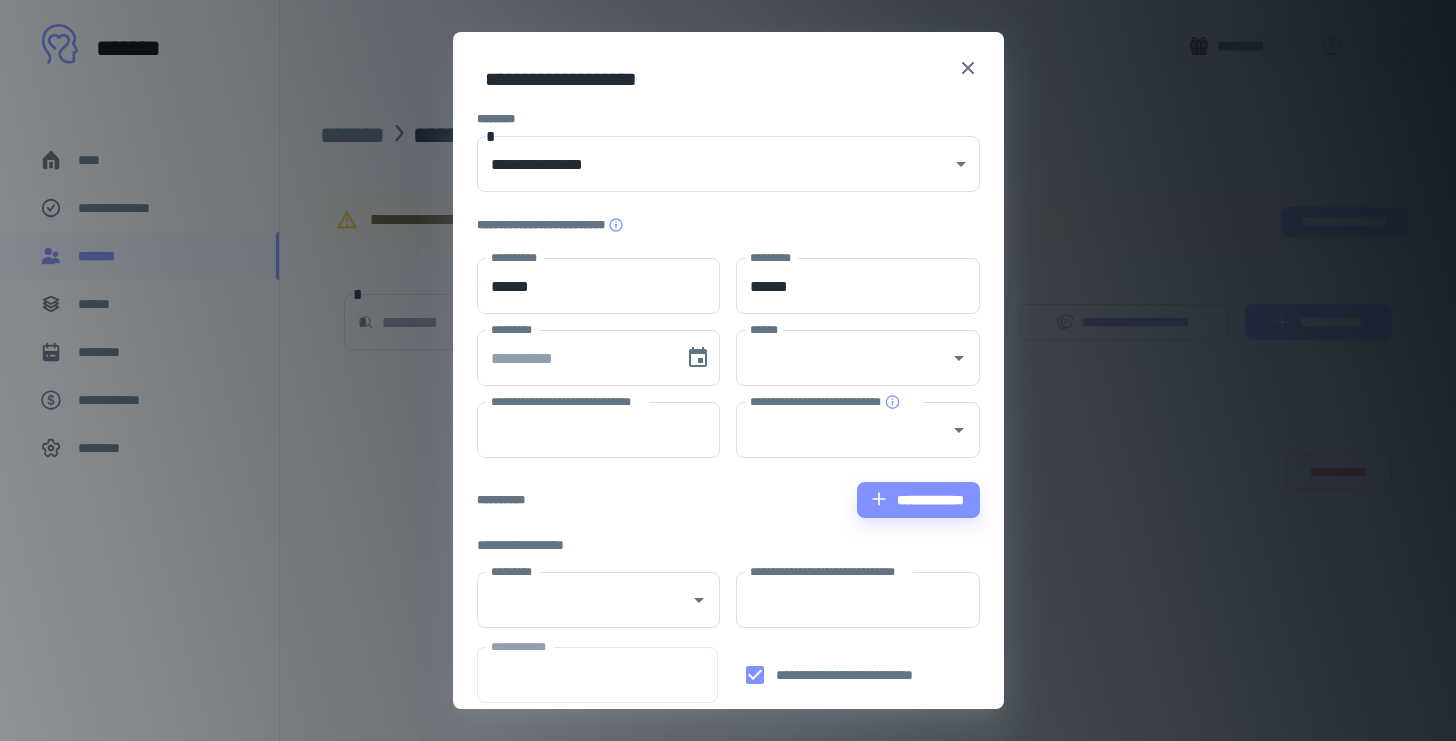 type on "****" 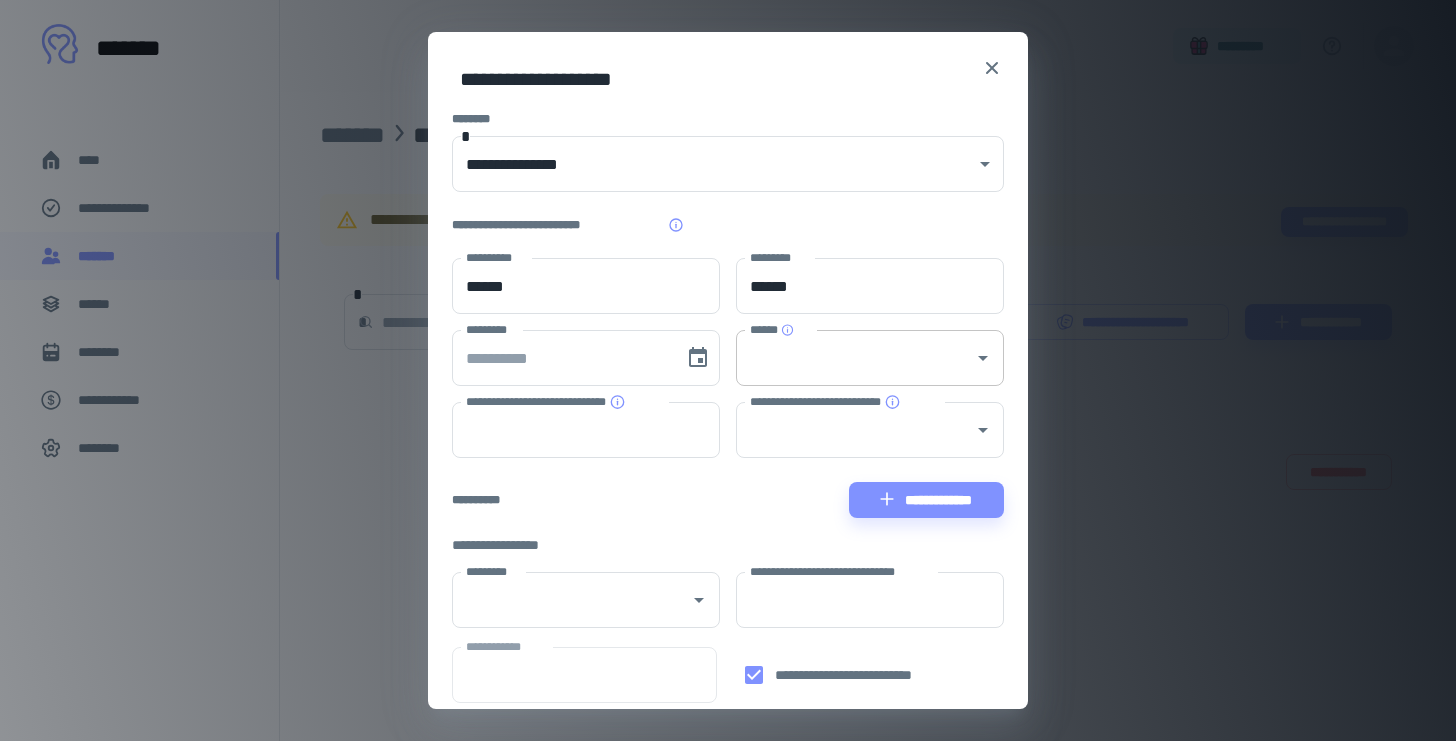click on "******" at bounding box center (855, 358) 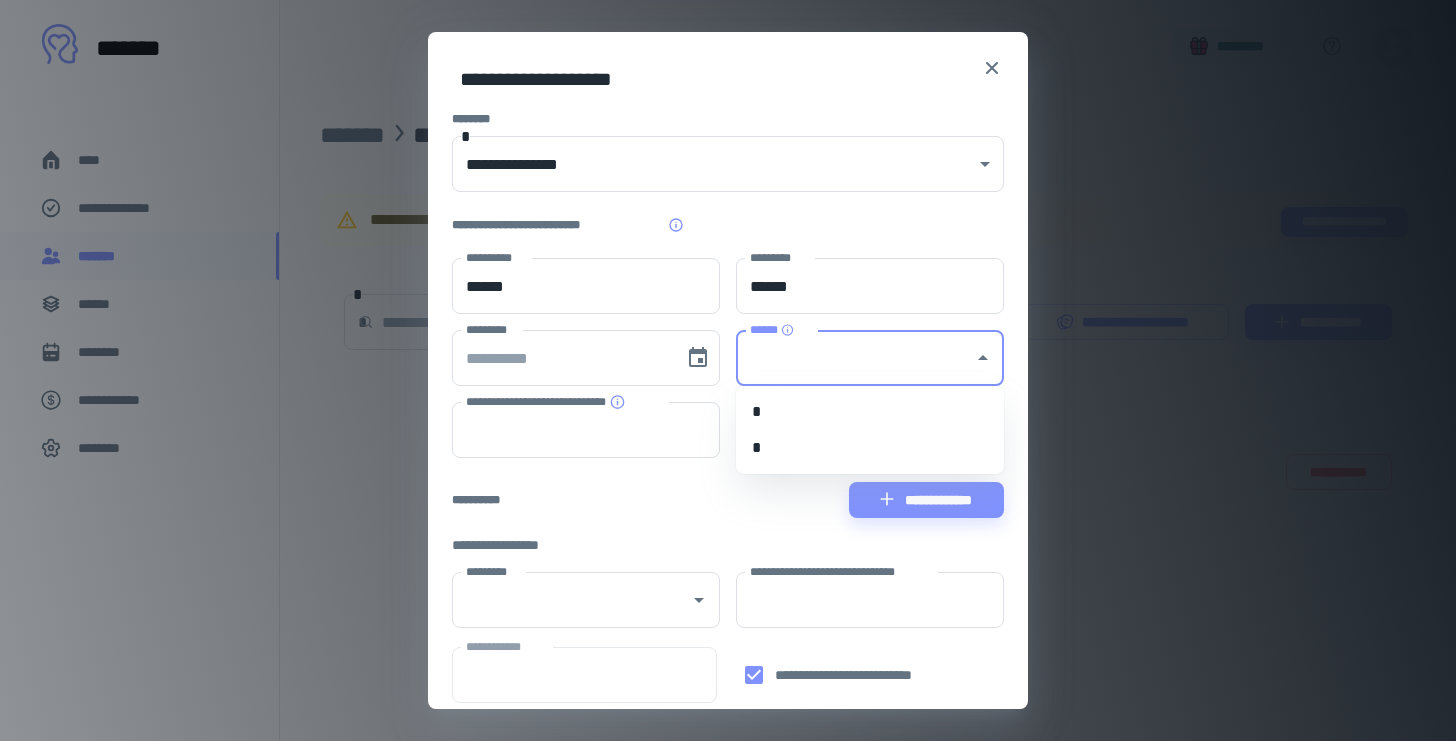 click on "*" at bounding box center [870, 412] 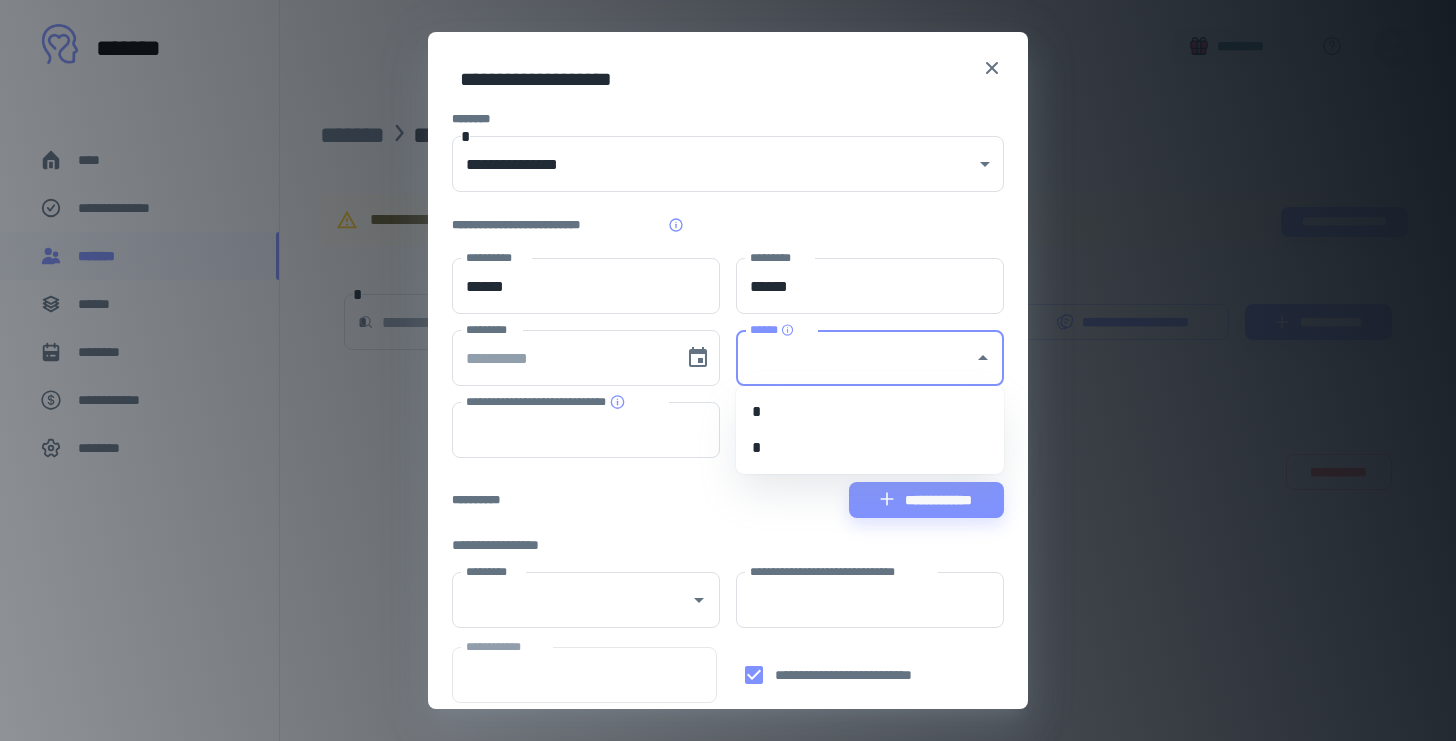 type on "*" 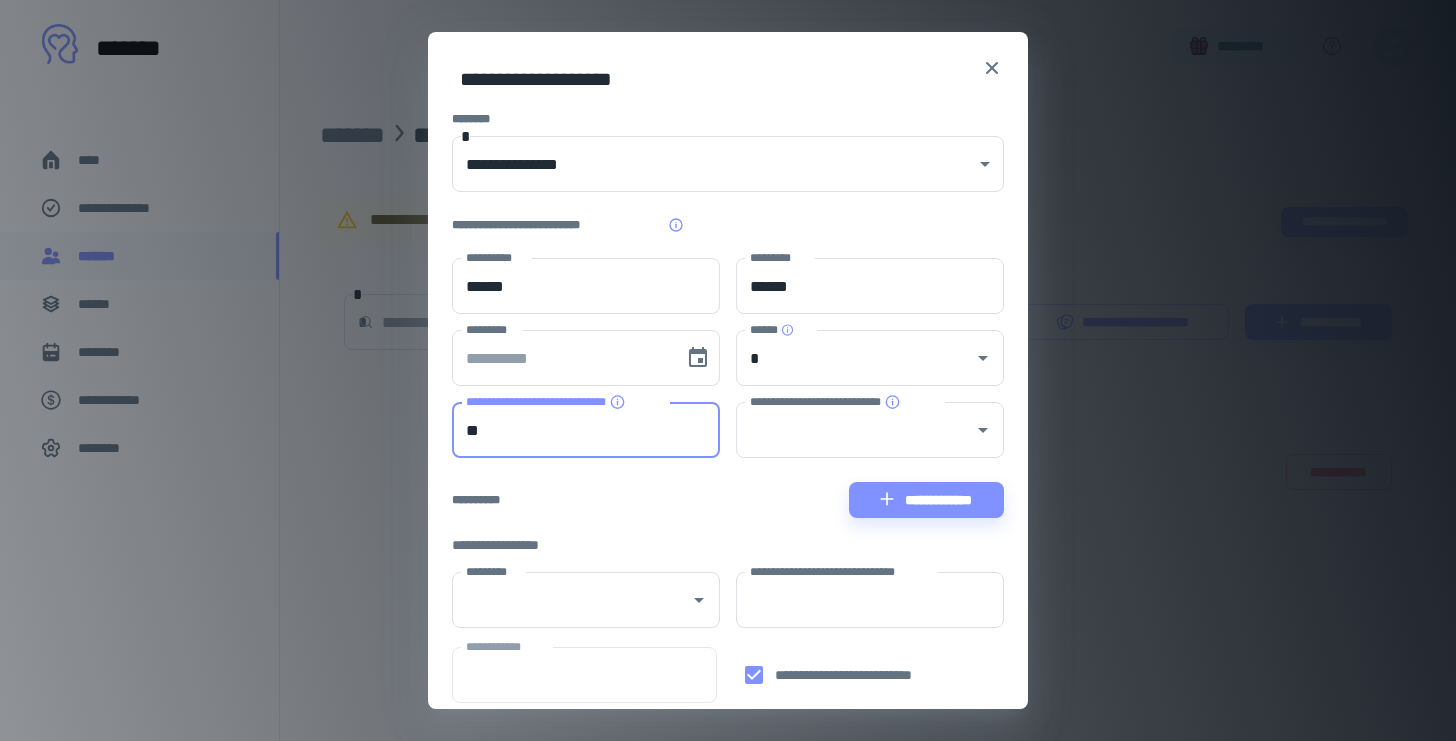 type on "*" 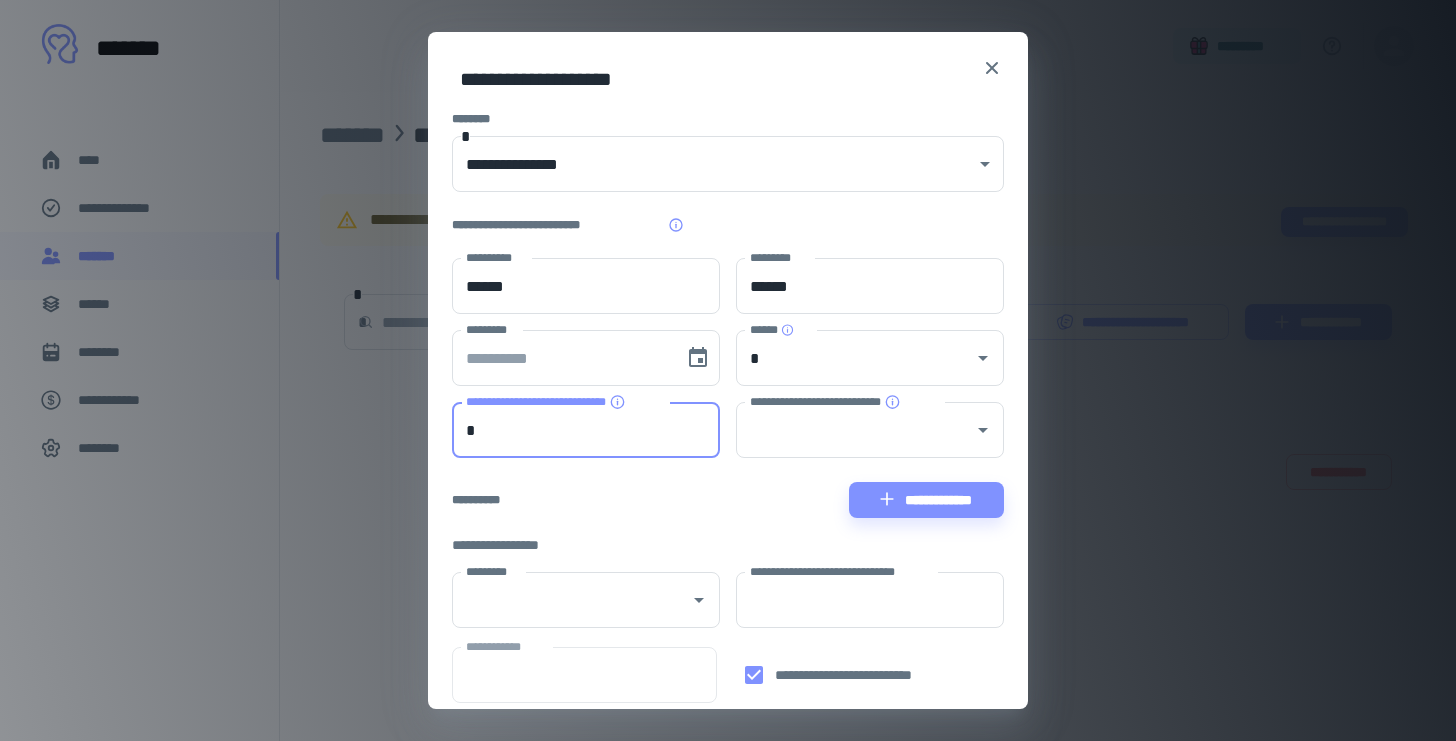 type 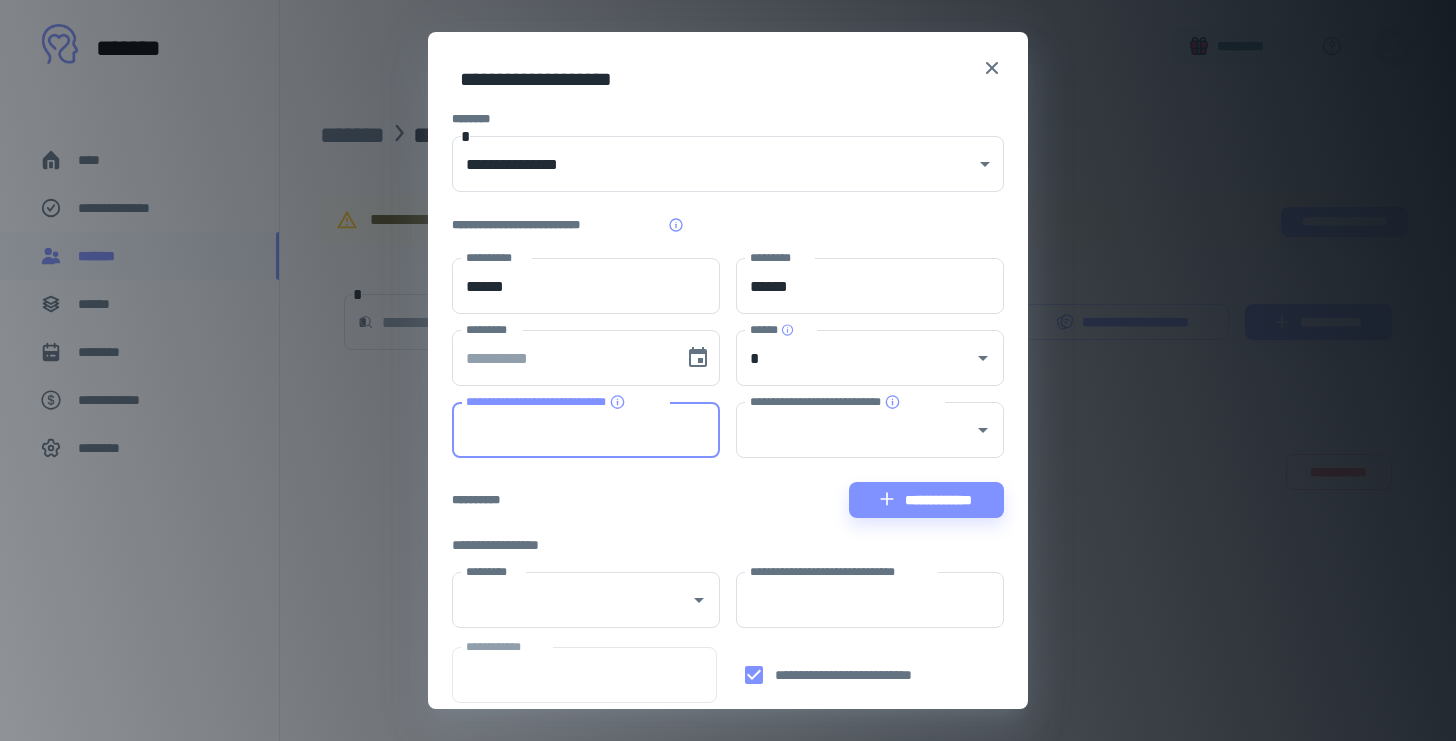 click on "**********" at bounding box center [728, 370] 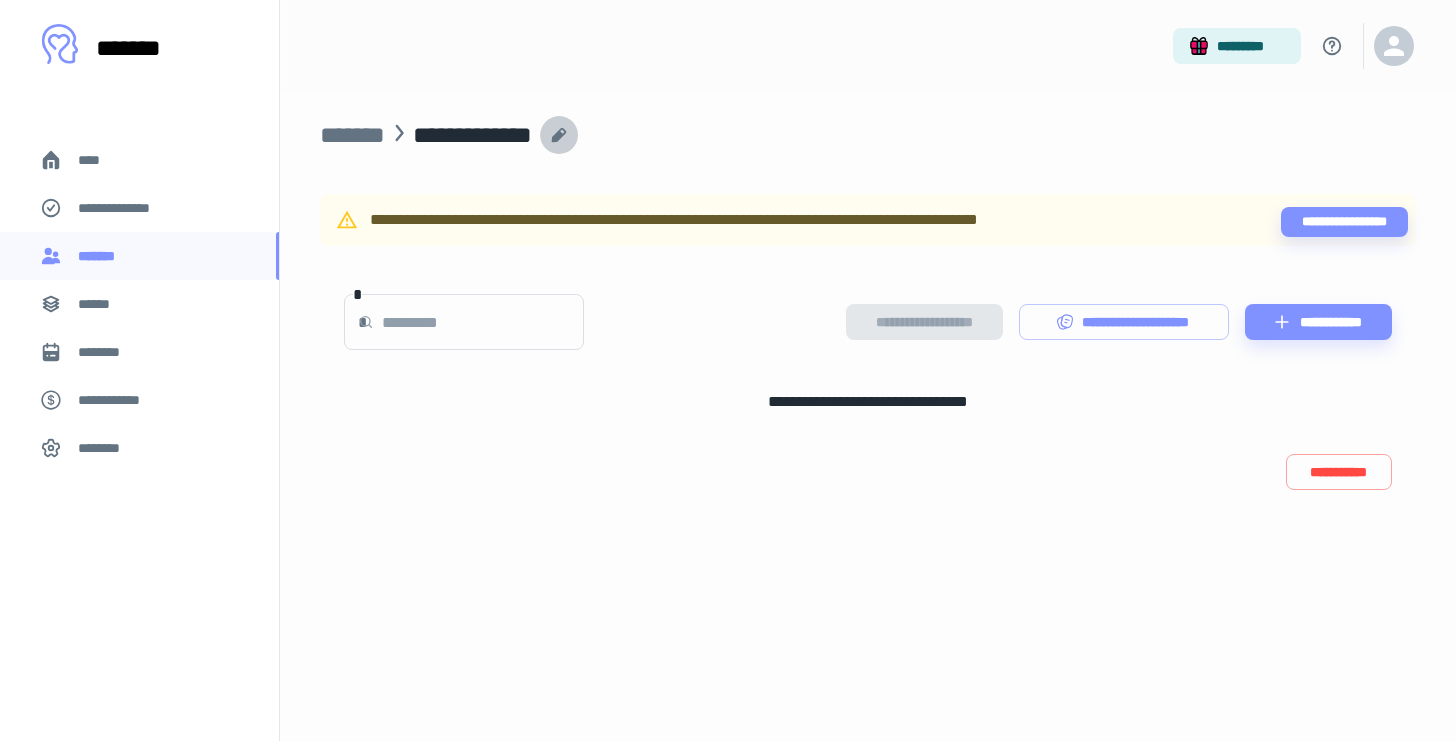 click 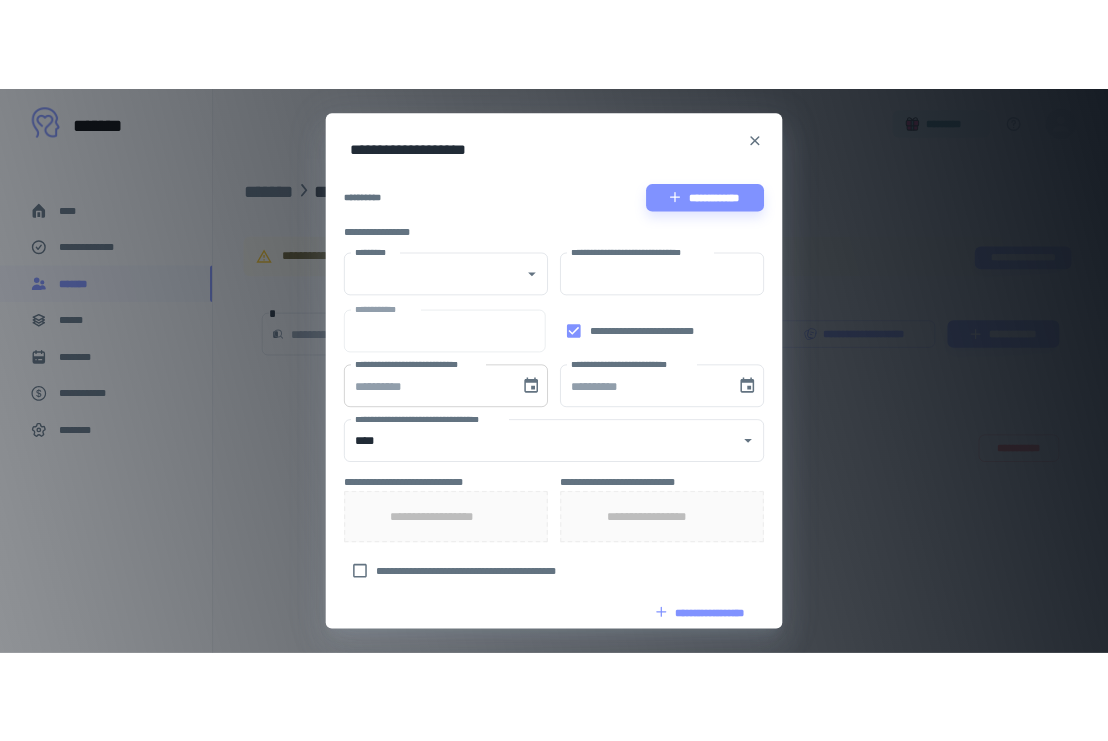 scroll, scrollTop: 355, scrollLeft: 0, axis: vertical 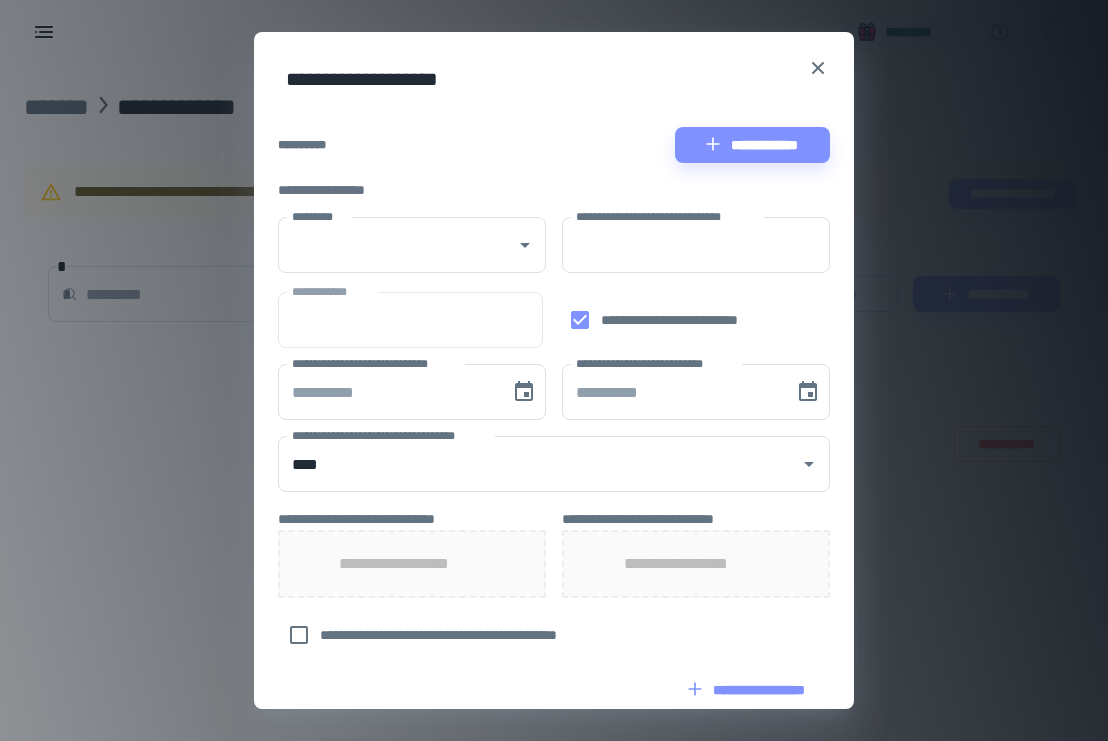 click on "*********" at bounding box center (384, 245) 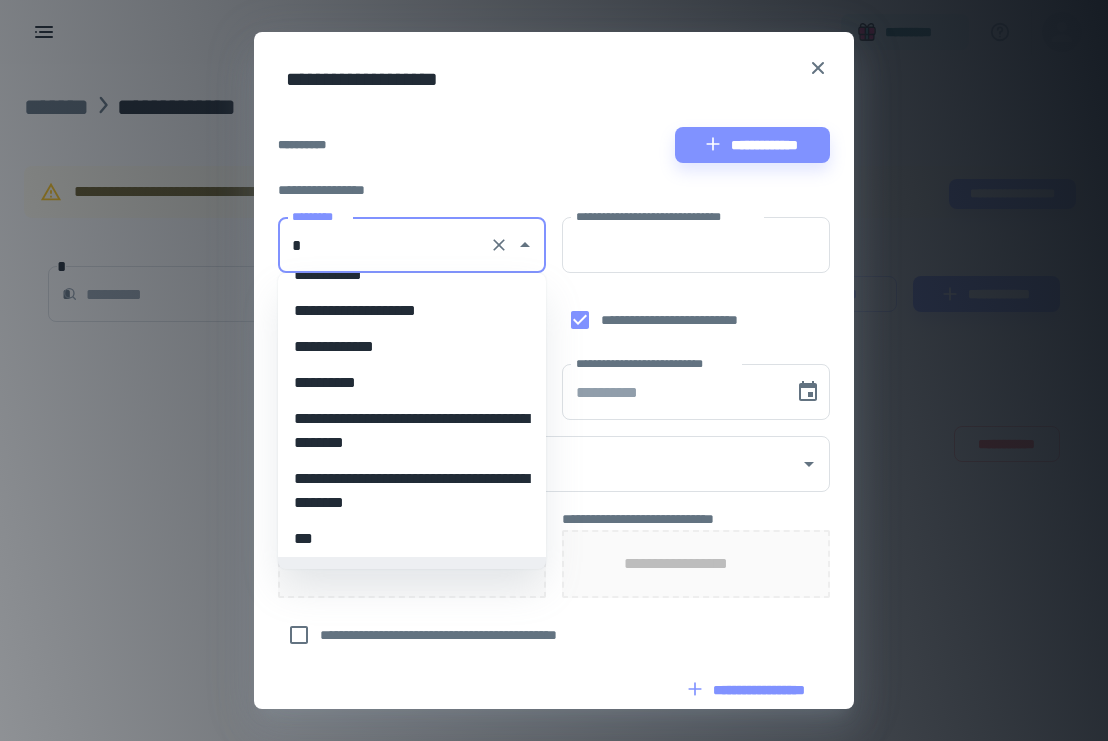 scroll, scrollTop: 8, scrollLeft: 0, axis: vertical 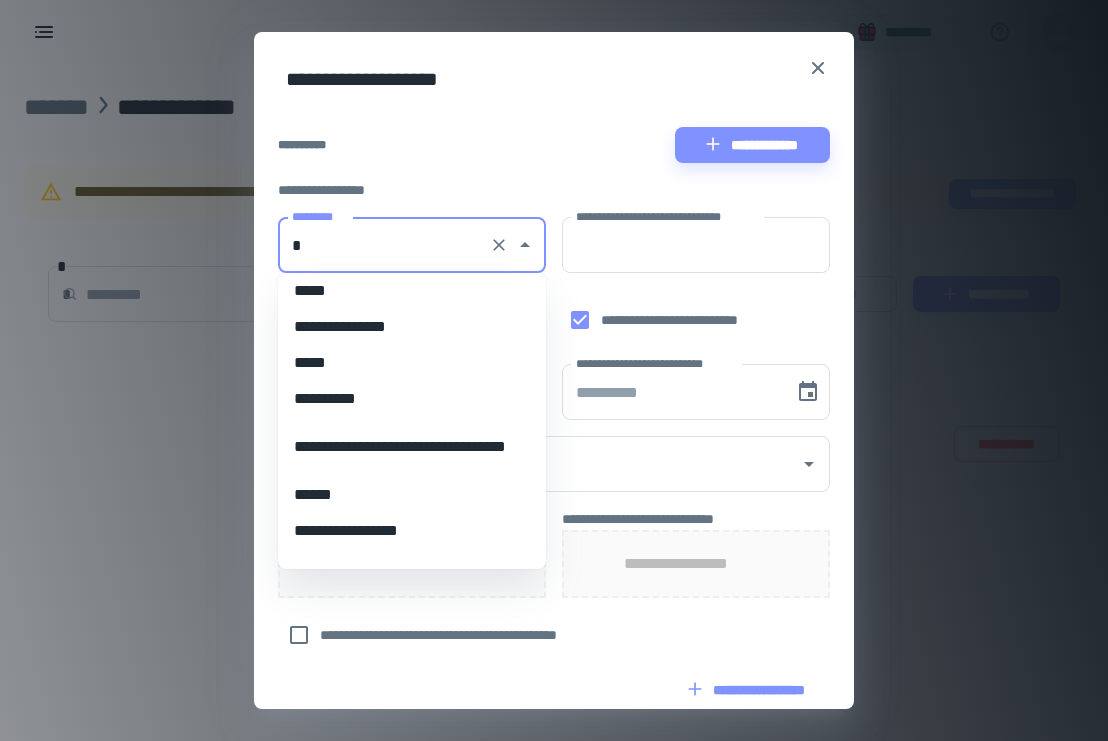 type on "**" 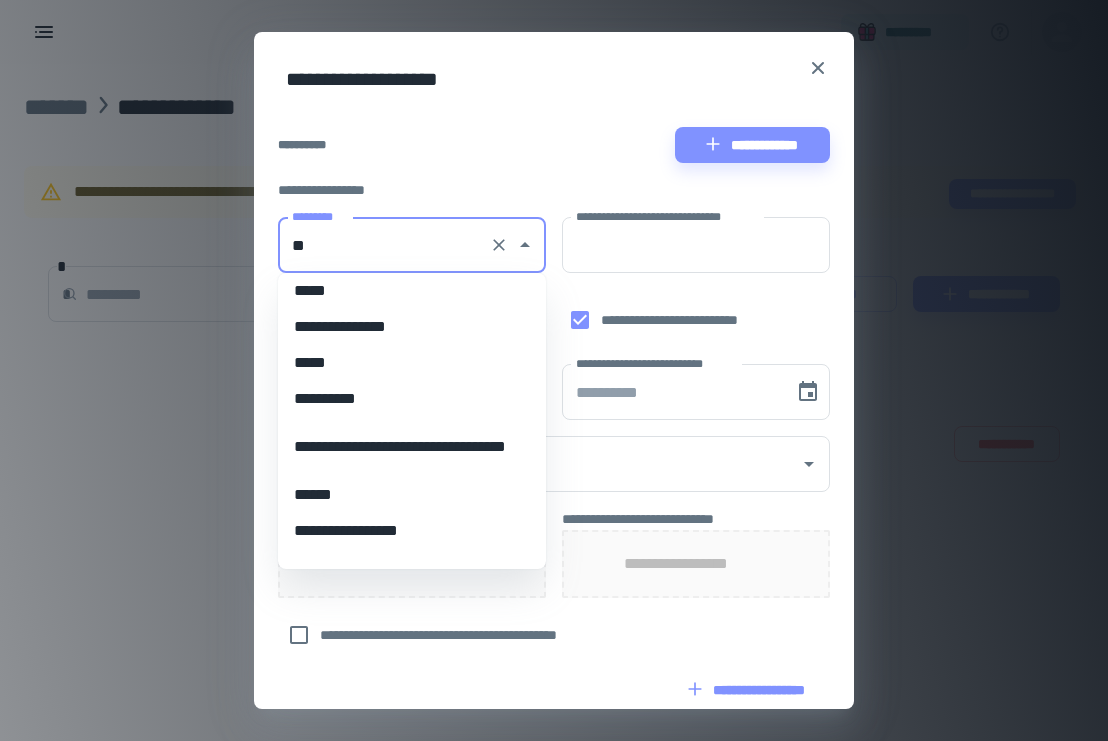 scroll, scrollTop: 0, scrollLeft: 0, axis: both 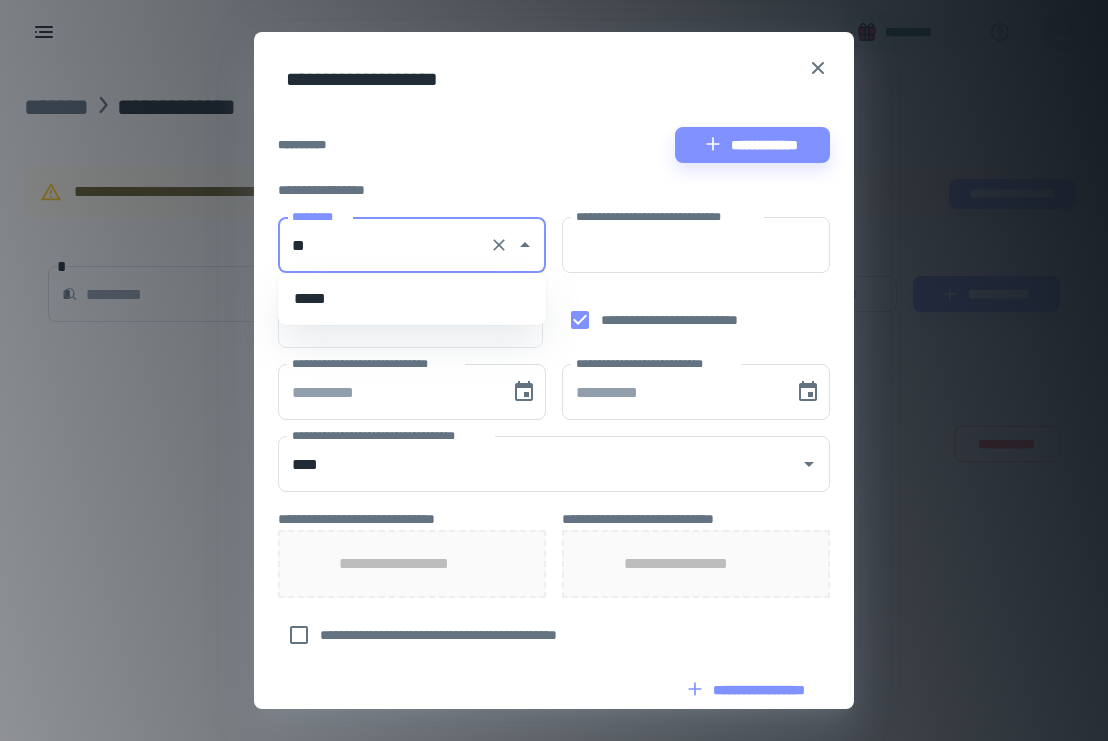 click on "*****" at bounding box center (412, 299) 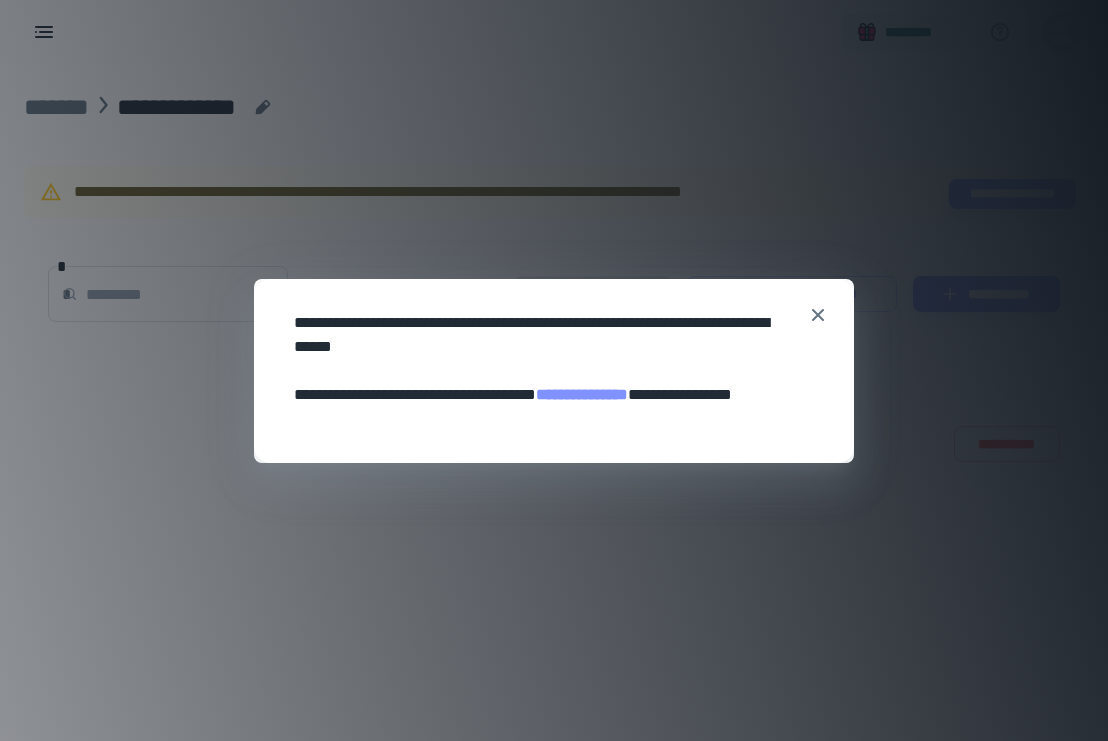 click on "**********" at bounding box center [582, 394] 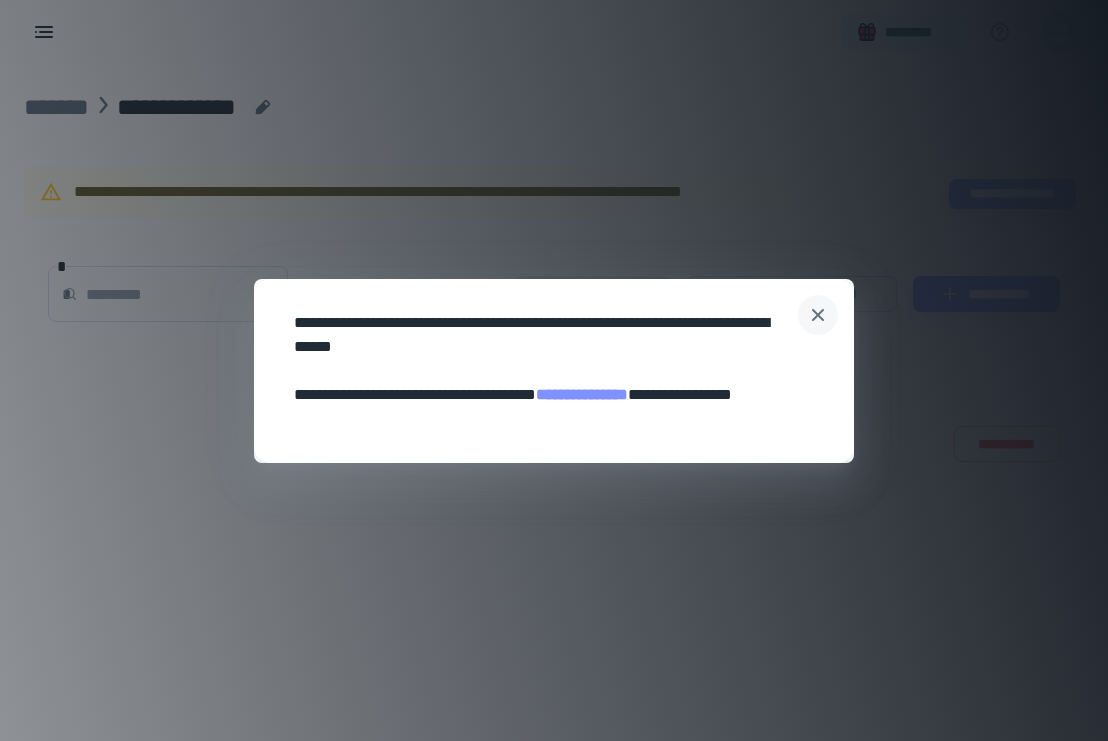 drag, startPoint x: 5, startPoint y: 133, endPoint x: 813, endPoint y: 317, distance: 828.6857 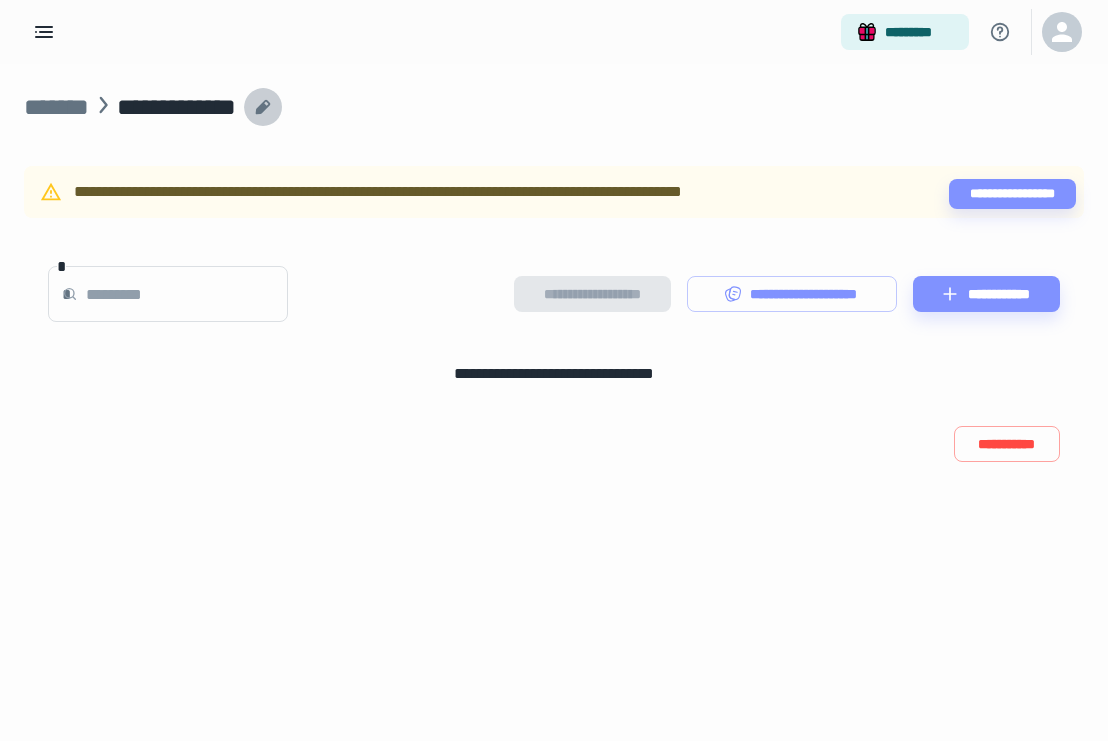 drag, startPoint x: 813, startPoint y: 317, endPoint x: 309, endPoint y: 103, distance: 547.5509 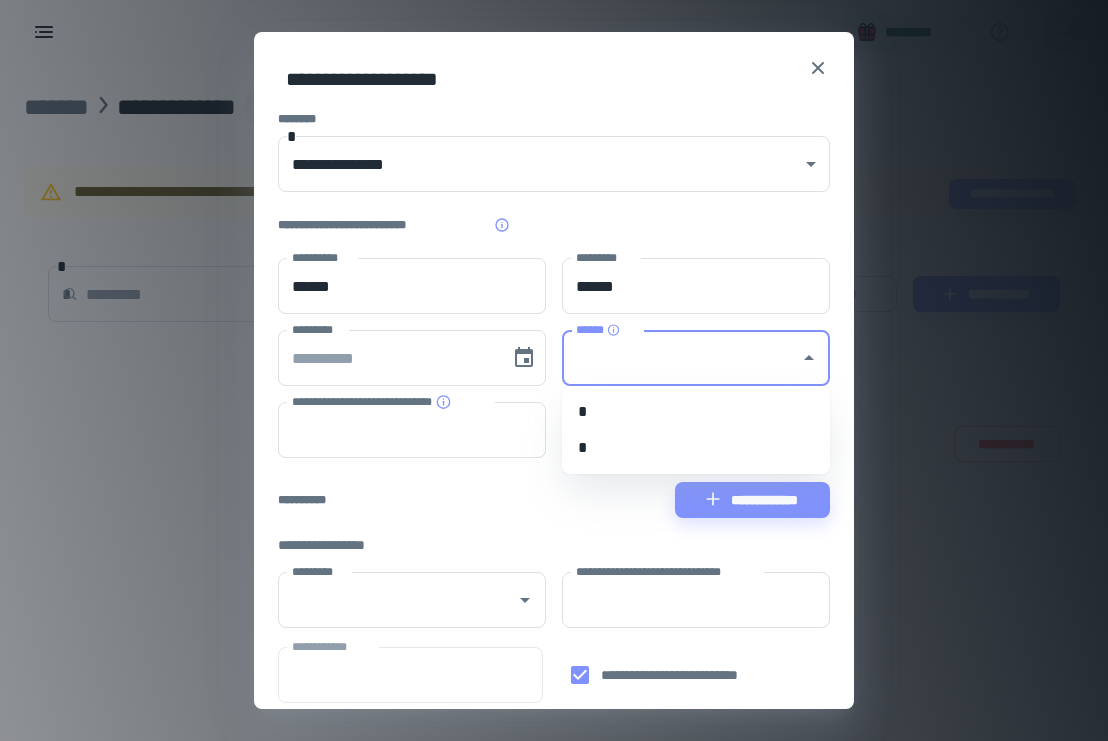click on "******" at bounding box center (681, 358) 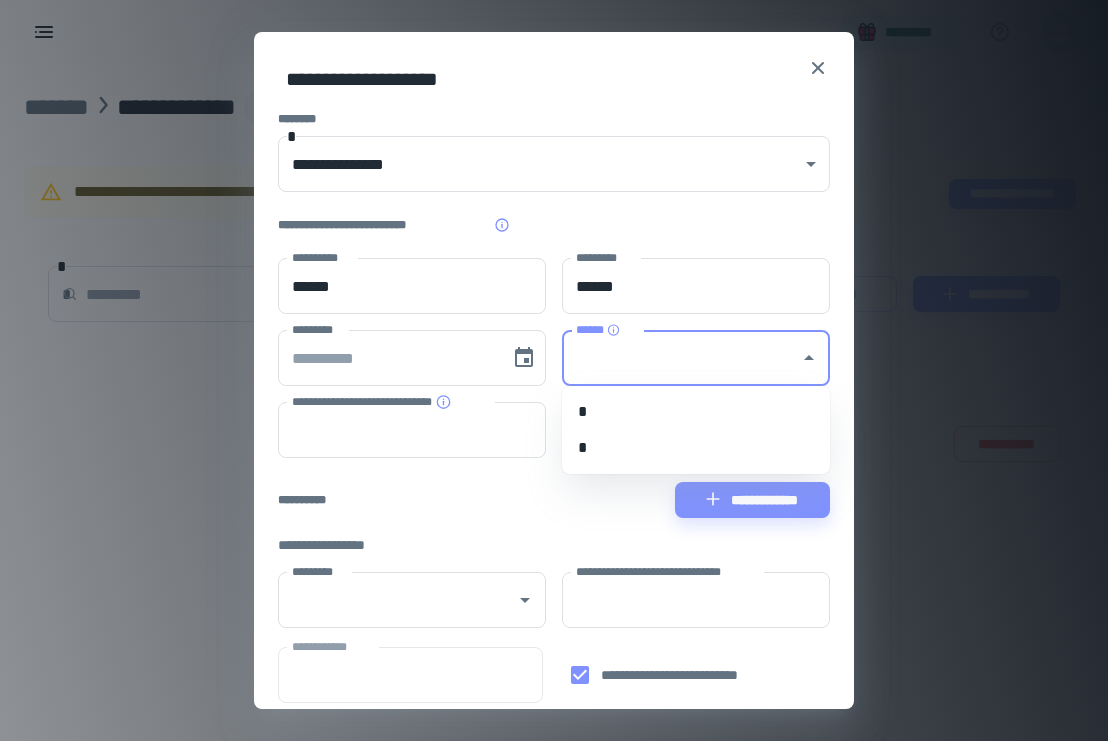 click on "*" at bounding box center (696, 412) 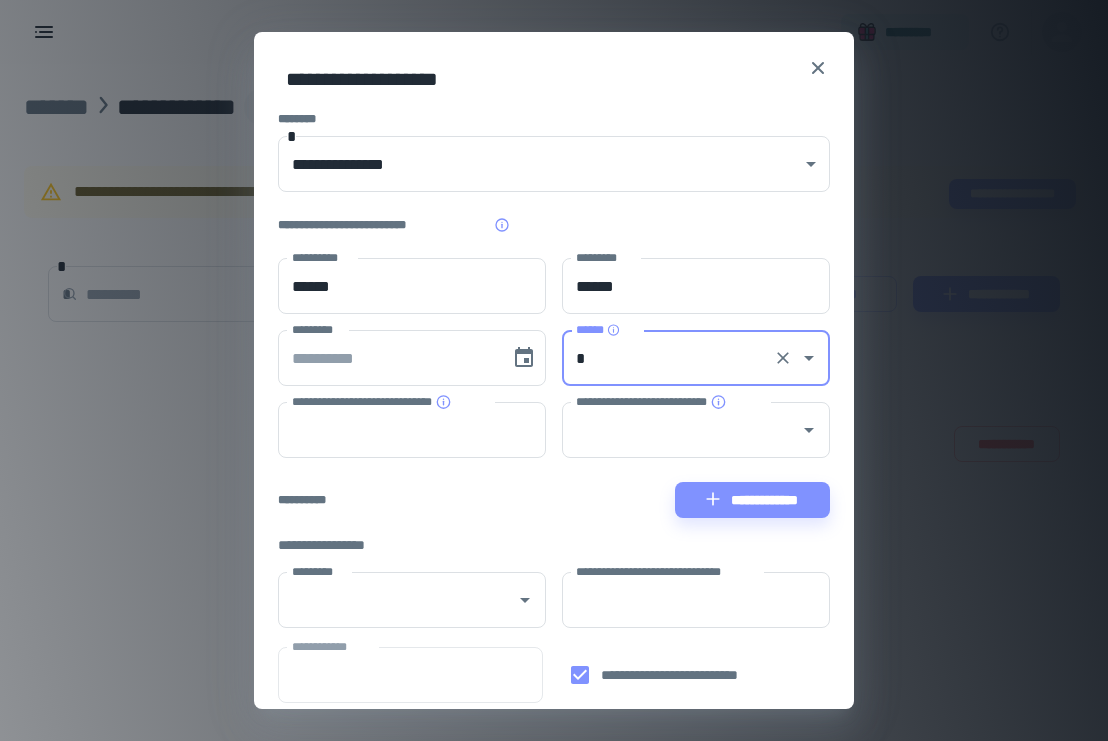 click on "*********" at bounding box center (384, 600) 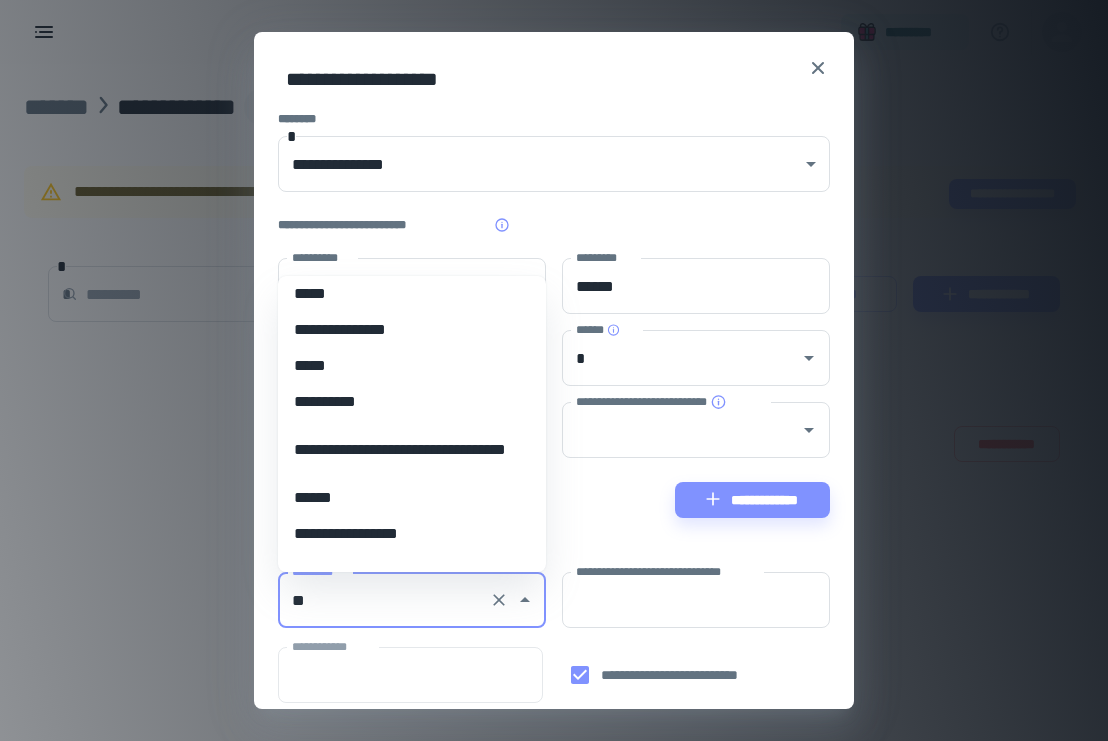 scroll, scrollTop: 0, scrollLeft: 0, axis: both 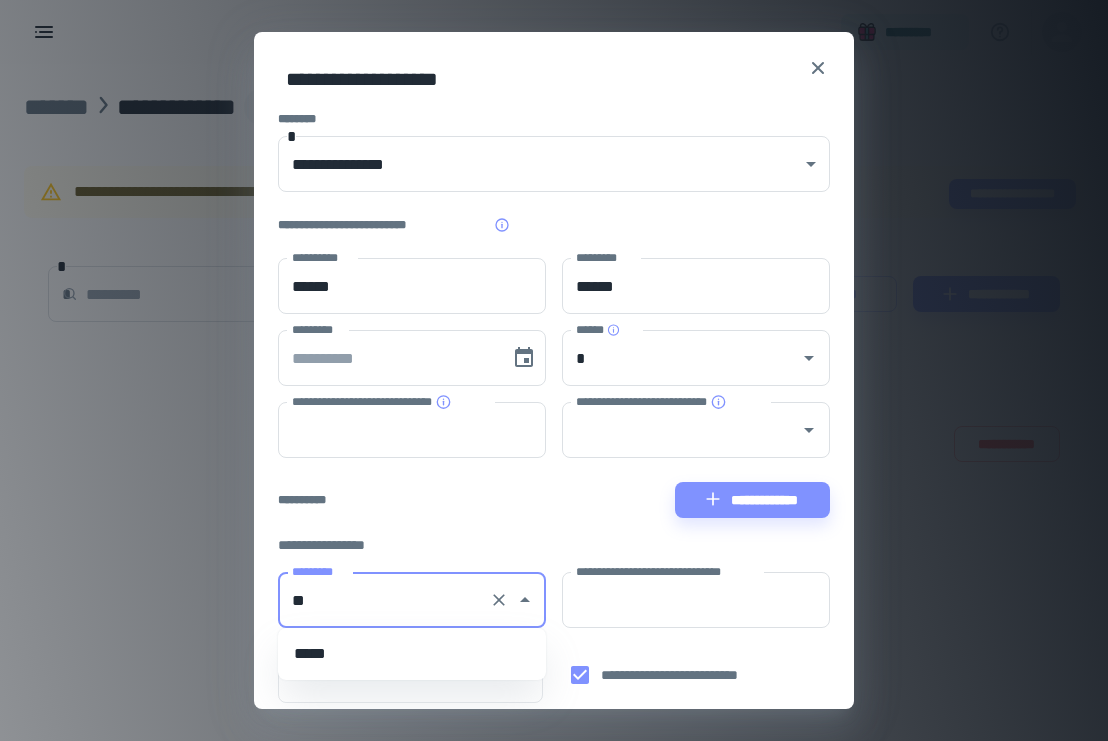 type on "***" 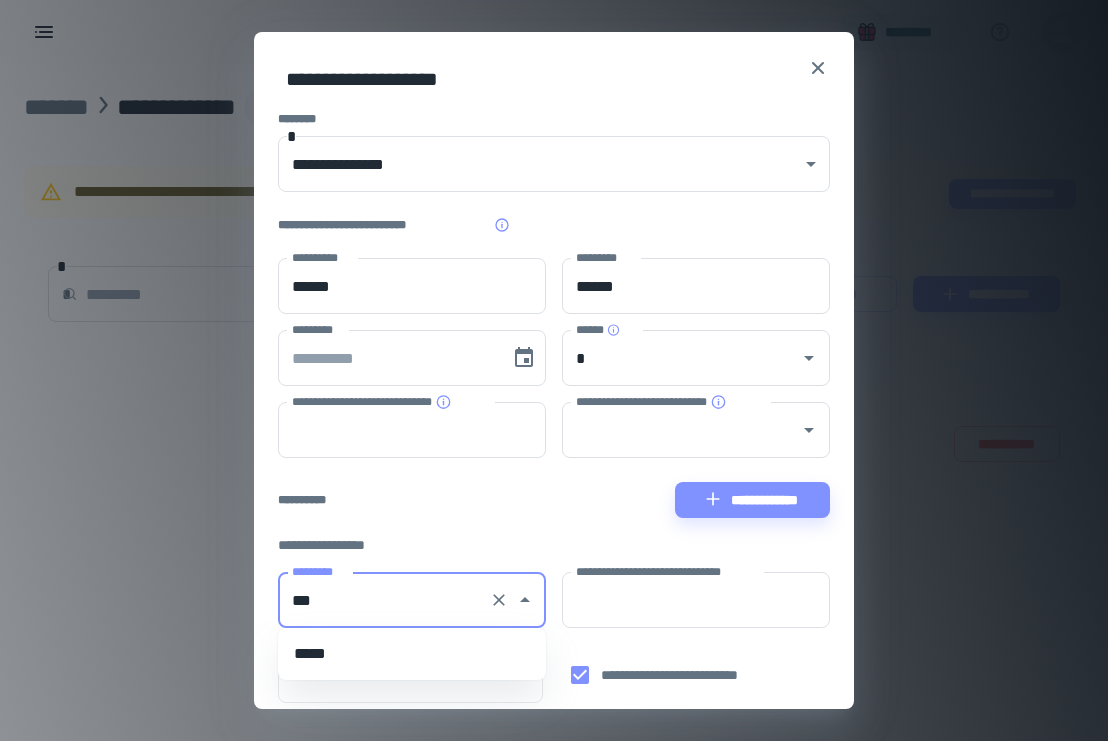 click on "*****" at bounding box center (412, 654) 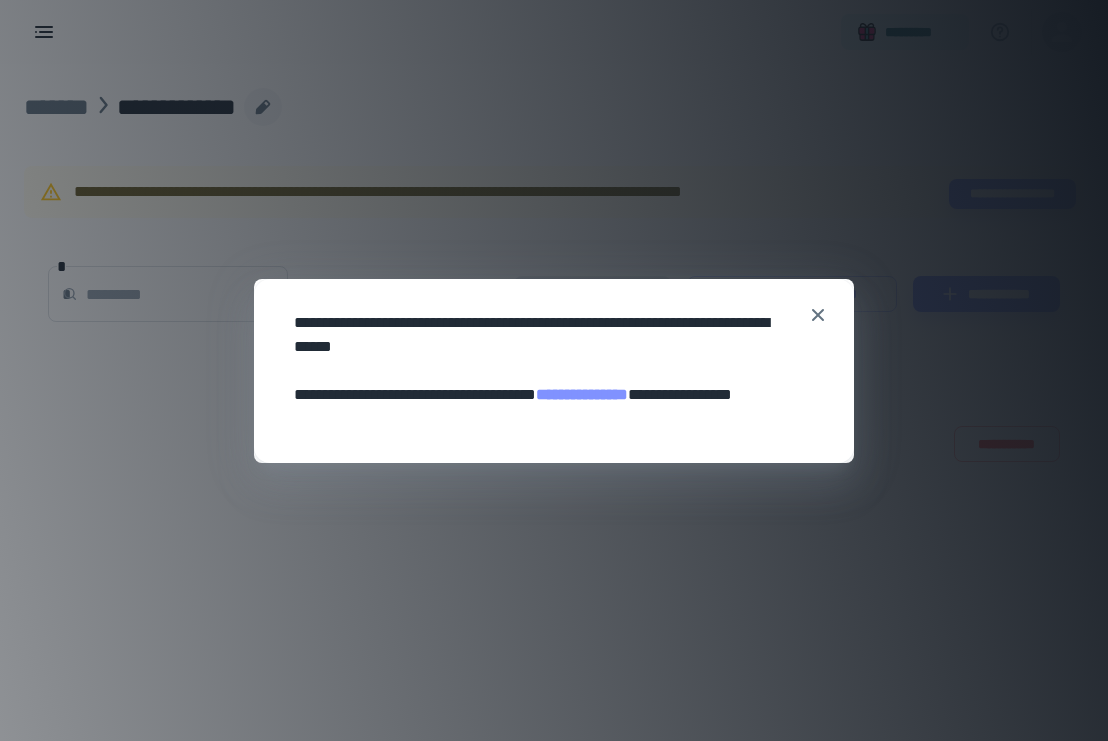 click on "**********" at bounding box center [582, 394] 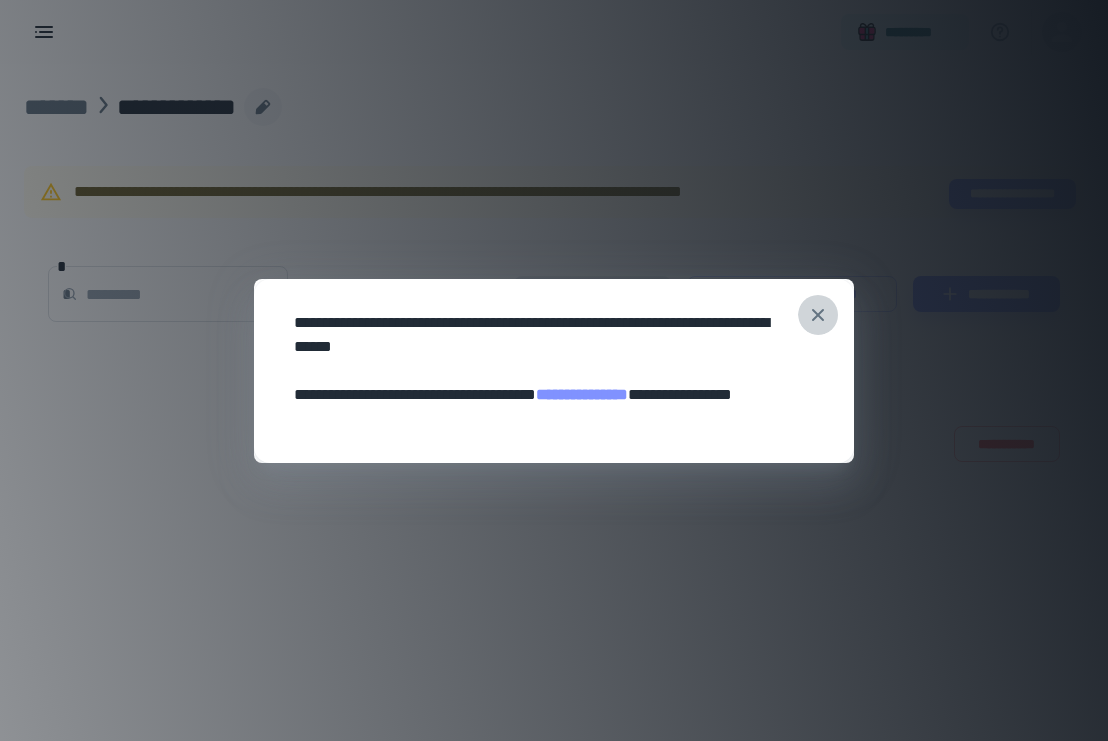click 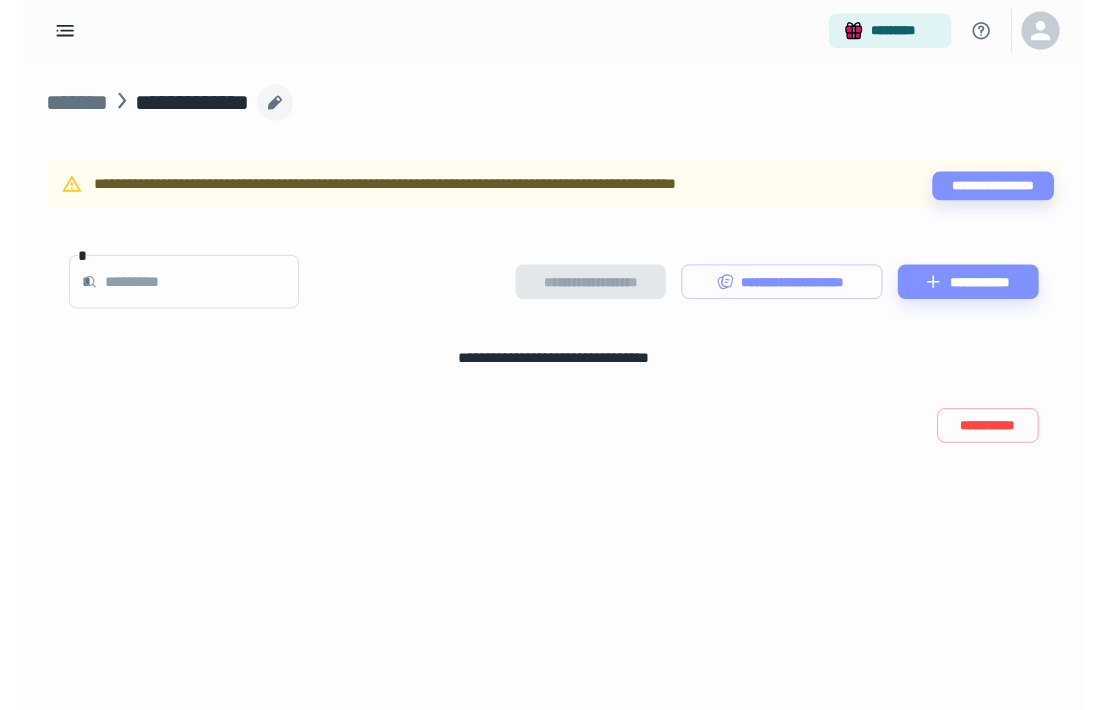 scroll, scrollTop: 0, scrollLeft: 0, axis: both 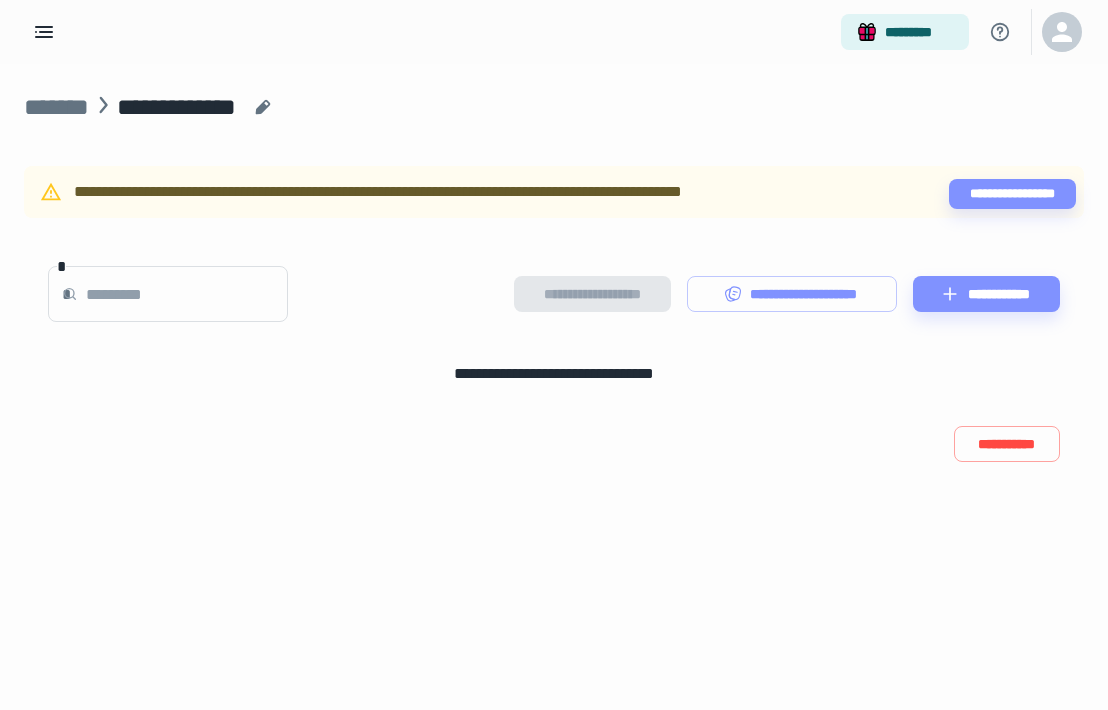 click 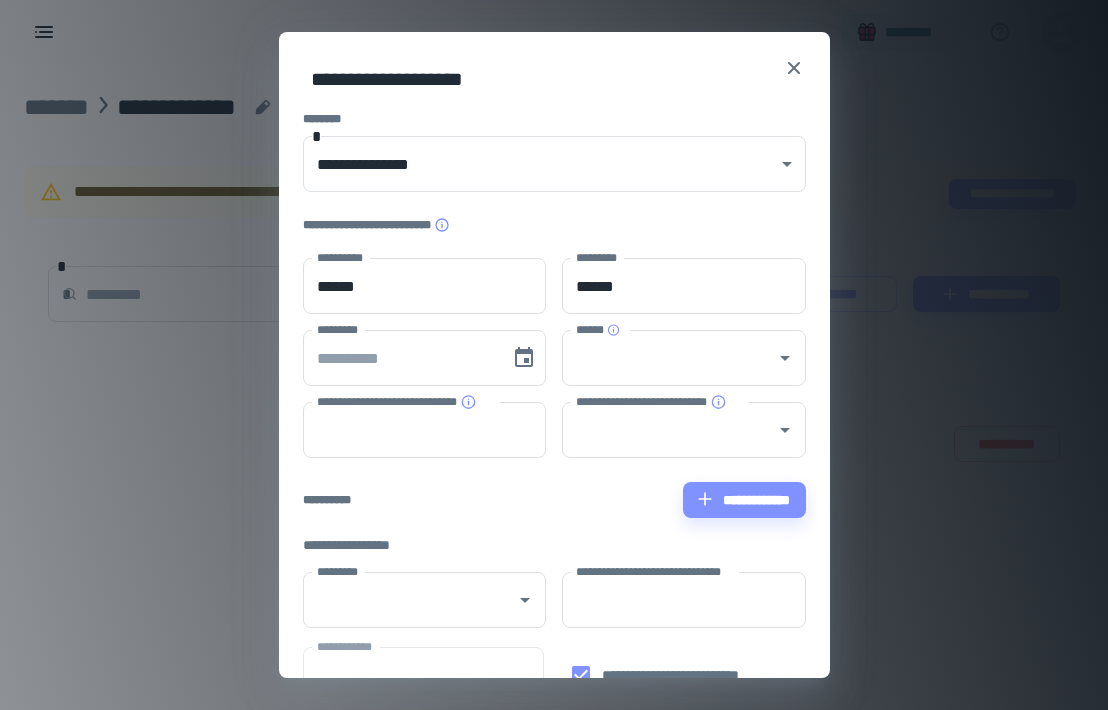 type on "****" 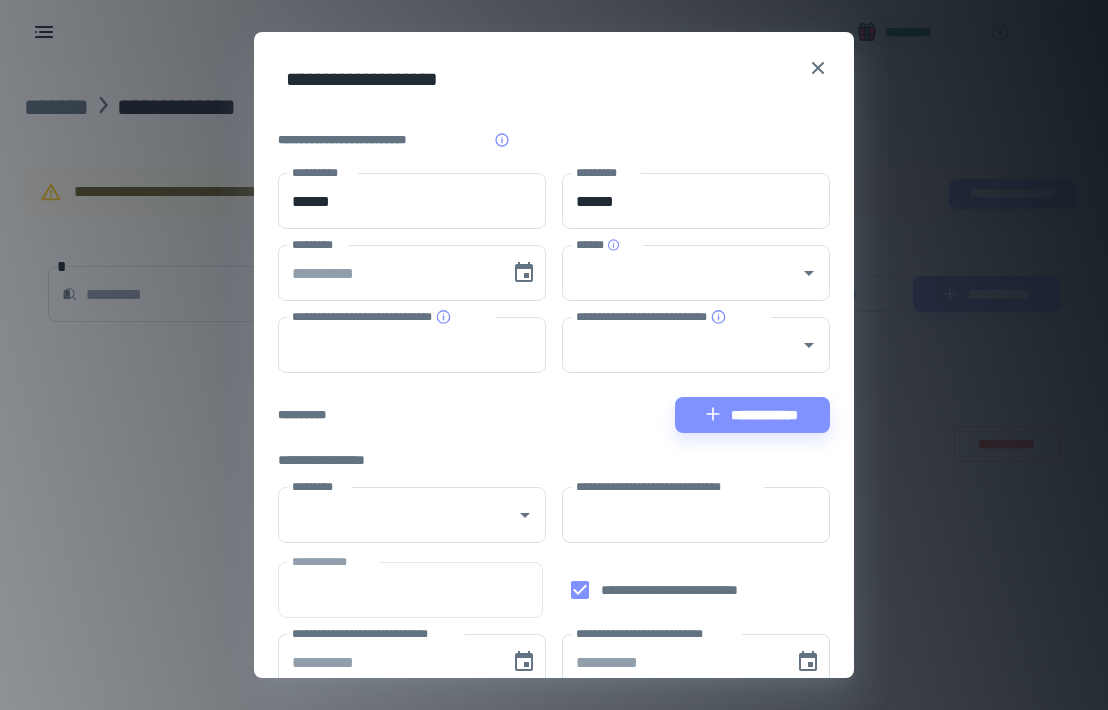 scroll, scrollTop: 183, scrollLeft: 0, axis: vertical 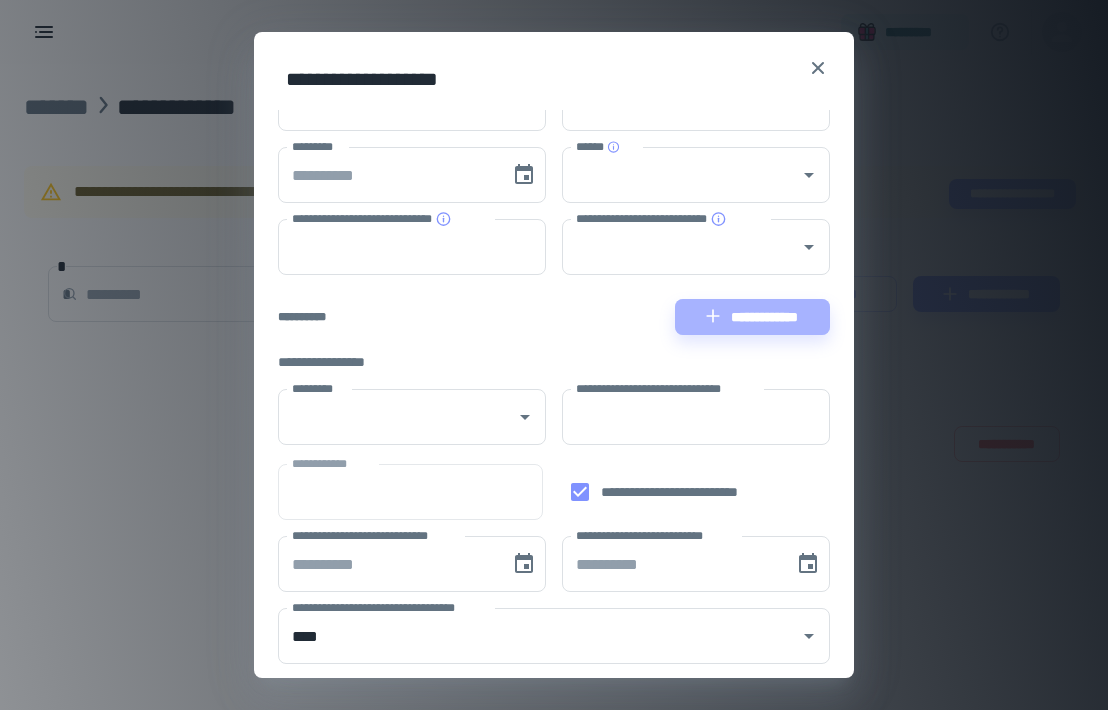 click on "**********" at bounding box center (752, 317) 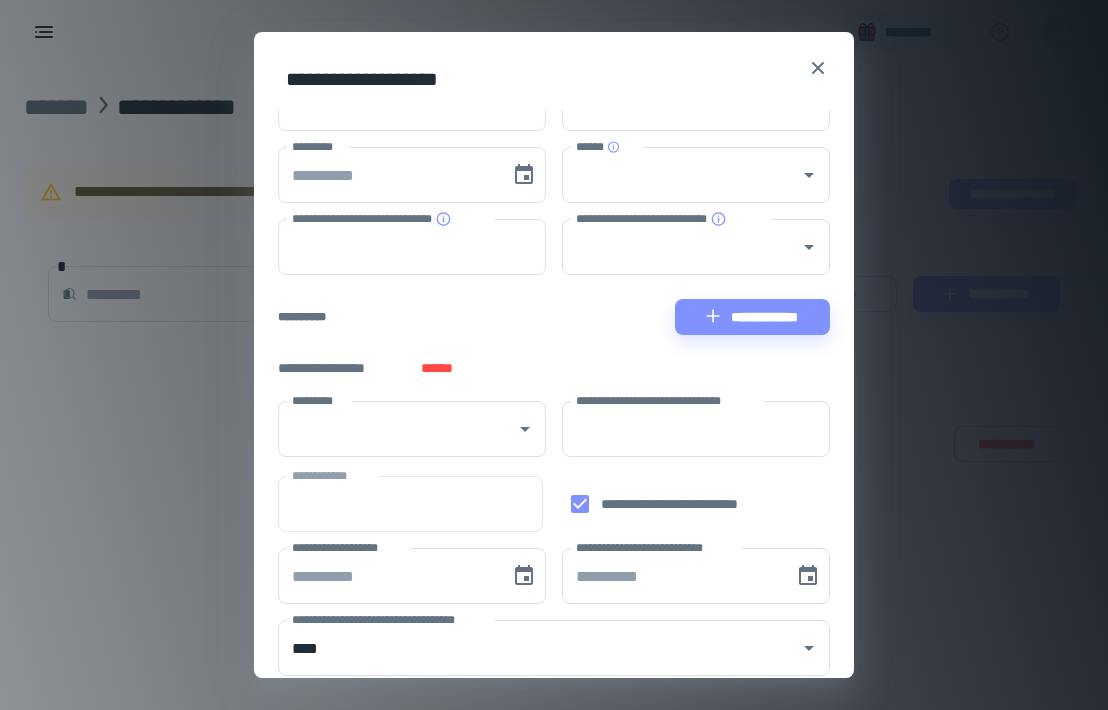 click on "******" at bounding box center [437, 368] 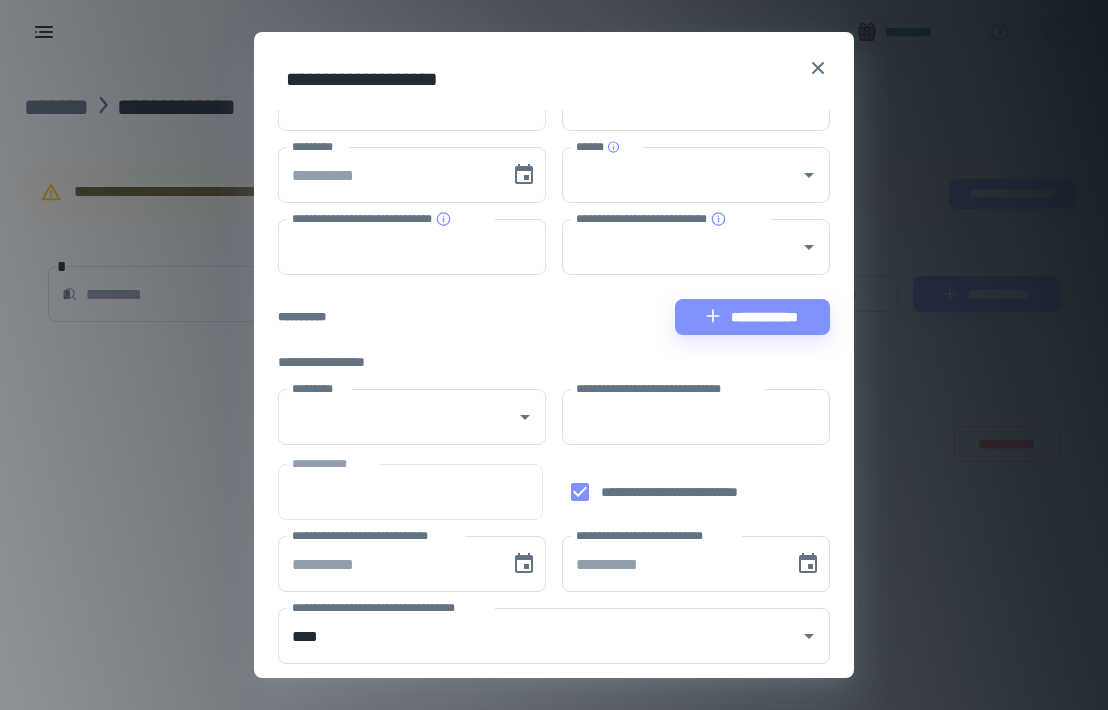 click on "**********" at bounding box center (752, 317) 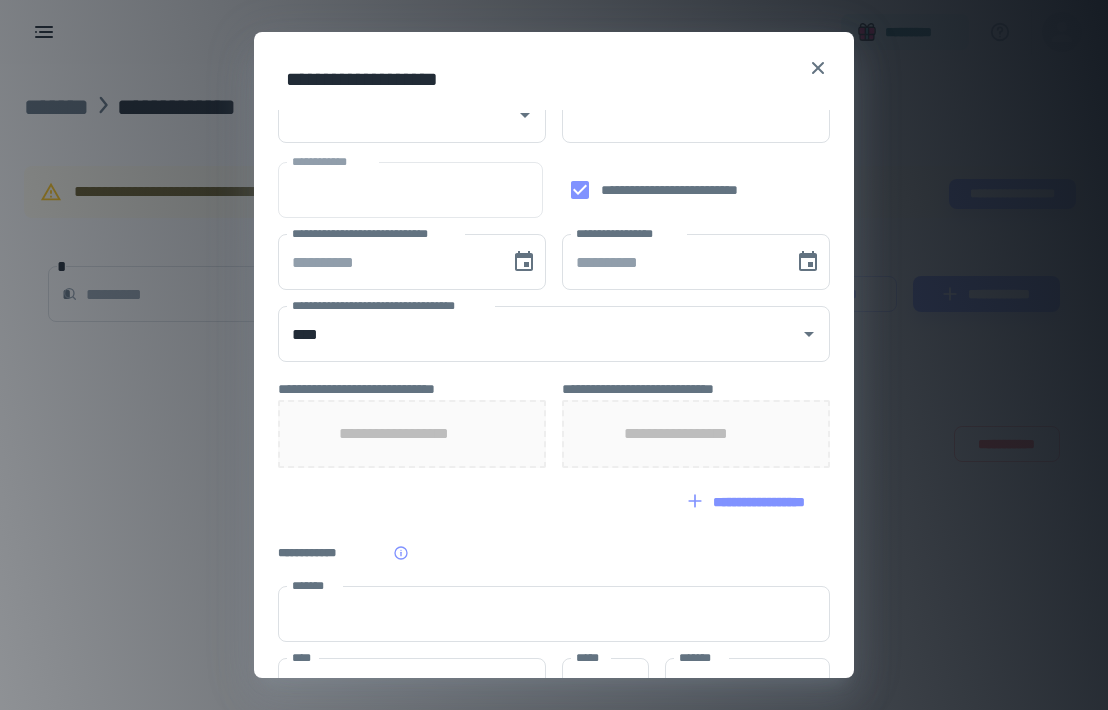 scroll, scrollTop: 1045, scrollLeft: 0, axis: vertical 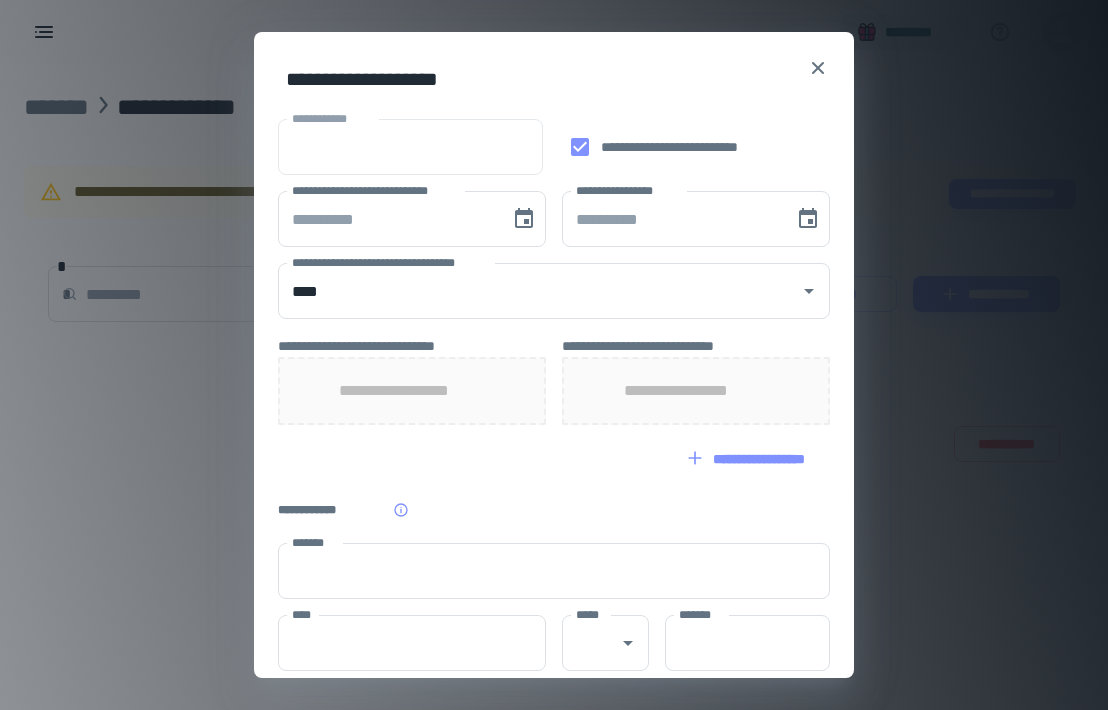 click on "**********" at bounding box center [747, 459] 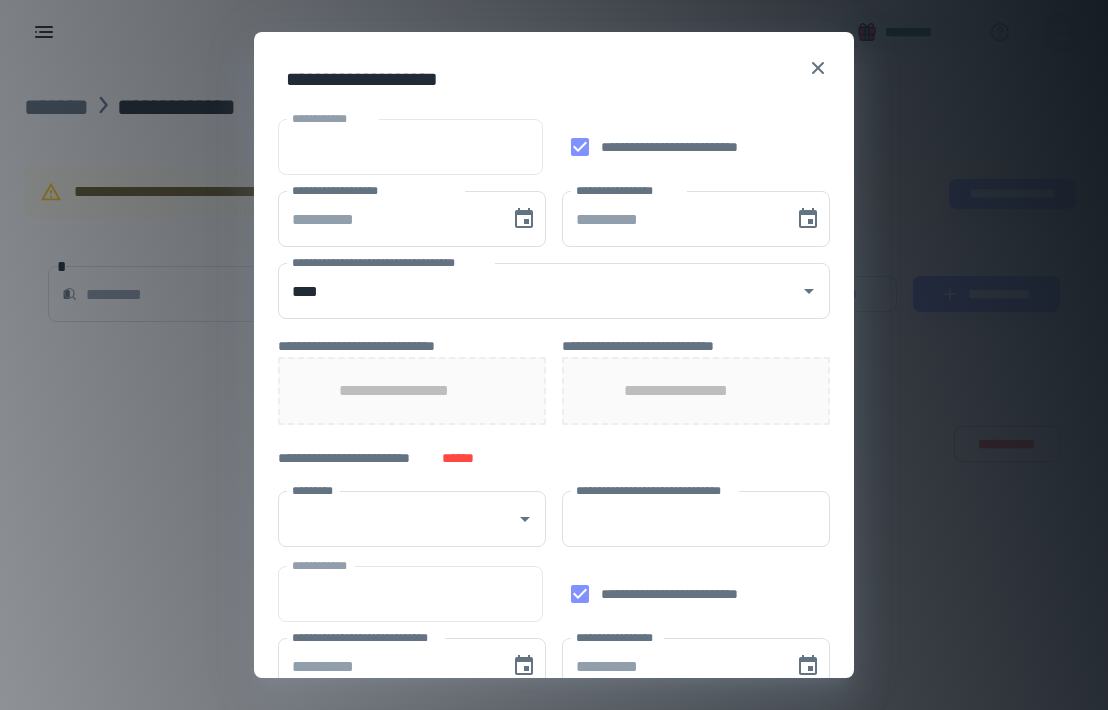 type on "****" 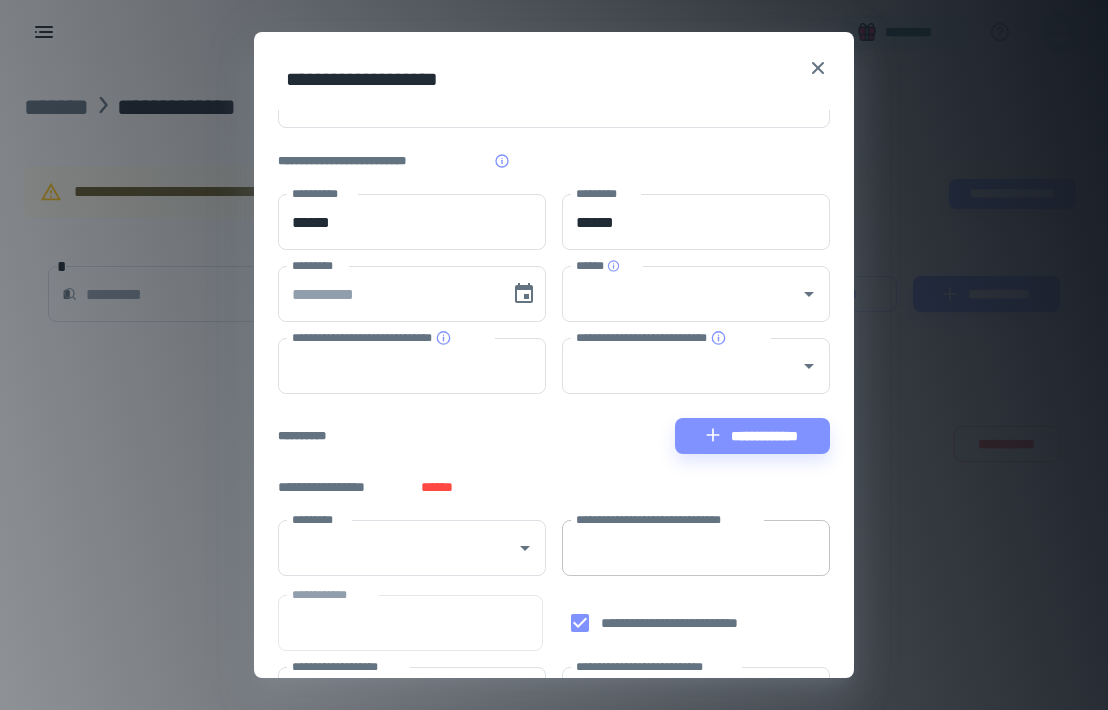 scroll, scrollTop: 56, scrollLeft: 0, axis: vertical 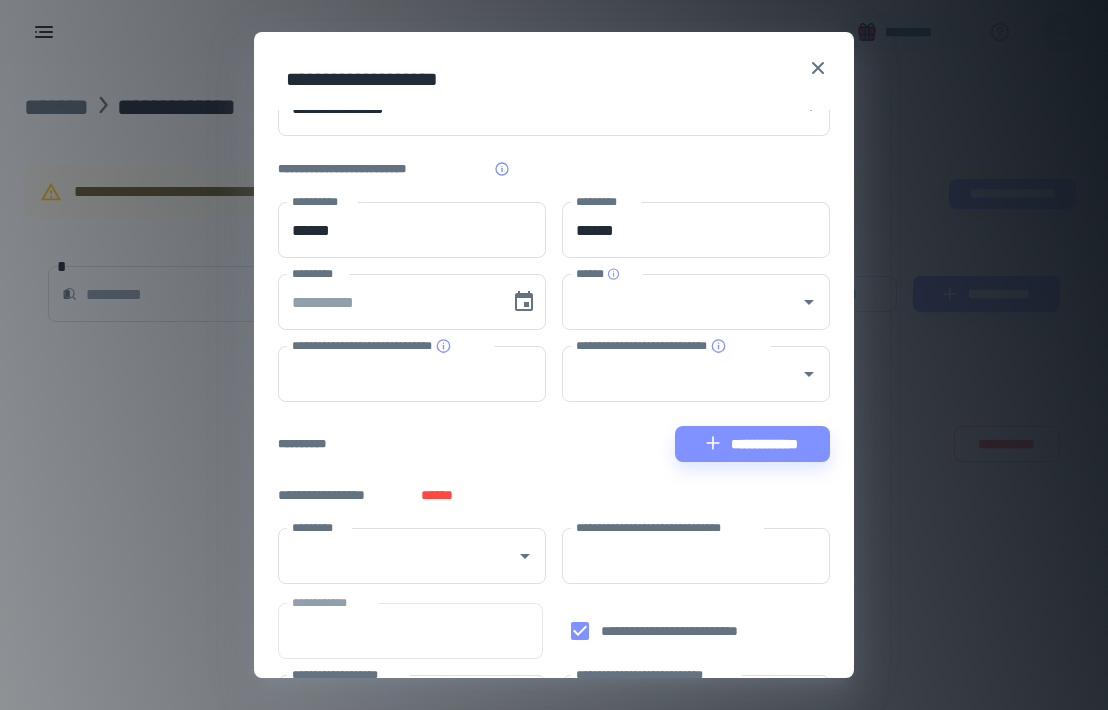 click on "*********" at bounding box center [384, 556] 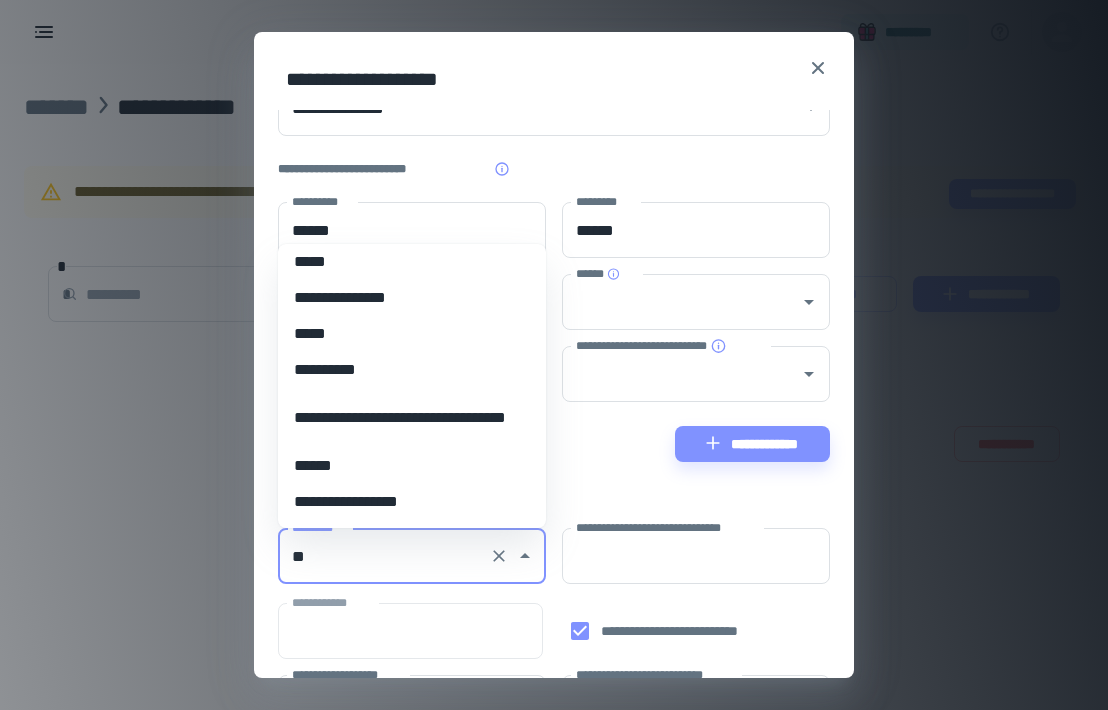 scroll, scrollTop: 0, scrollLeft: 0, axis: both 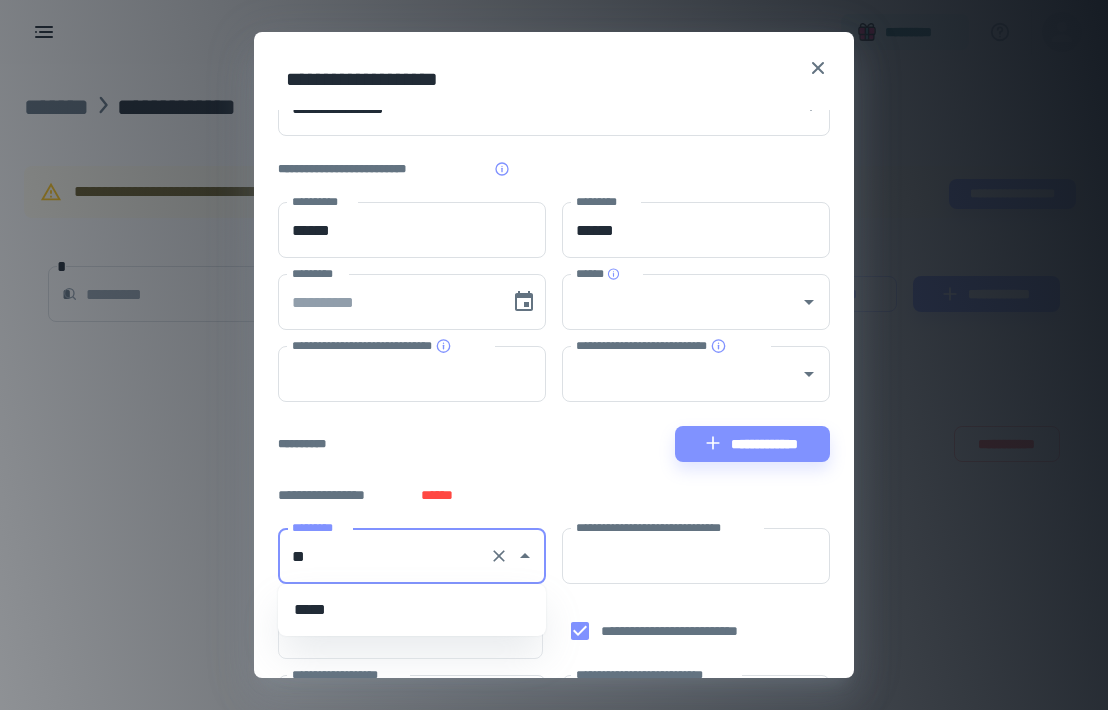 click on "*****" at bounding box center [412, 610] 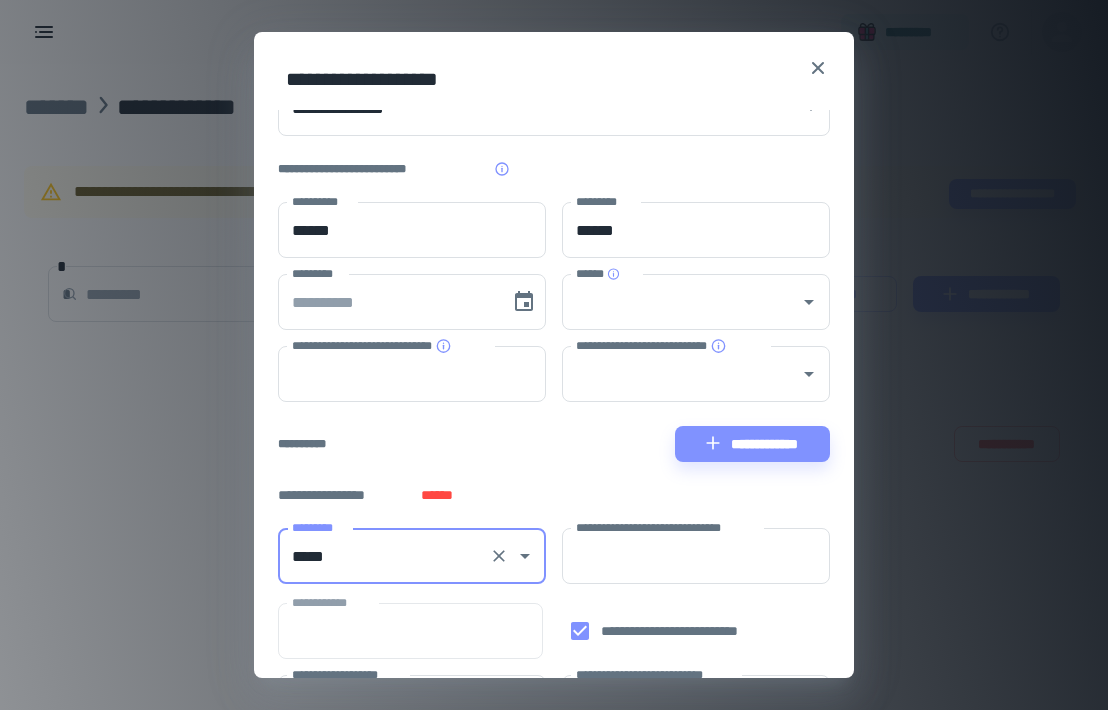 click on "**********" at bounding box center (696, 556) 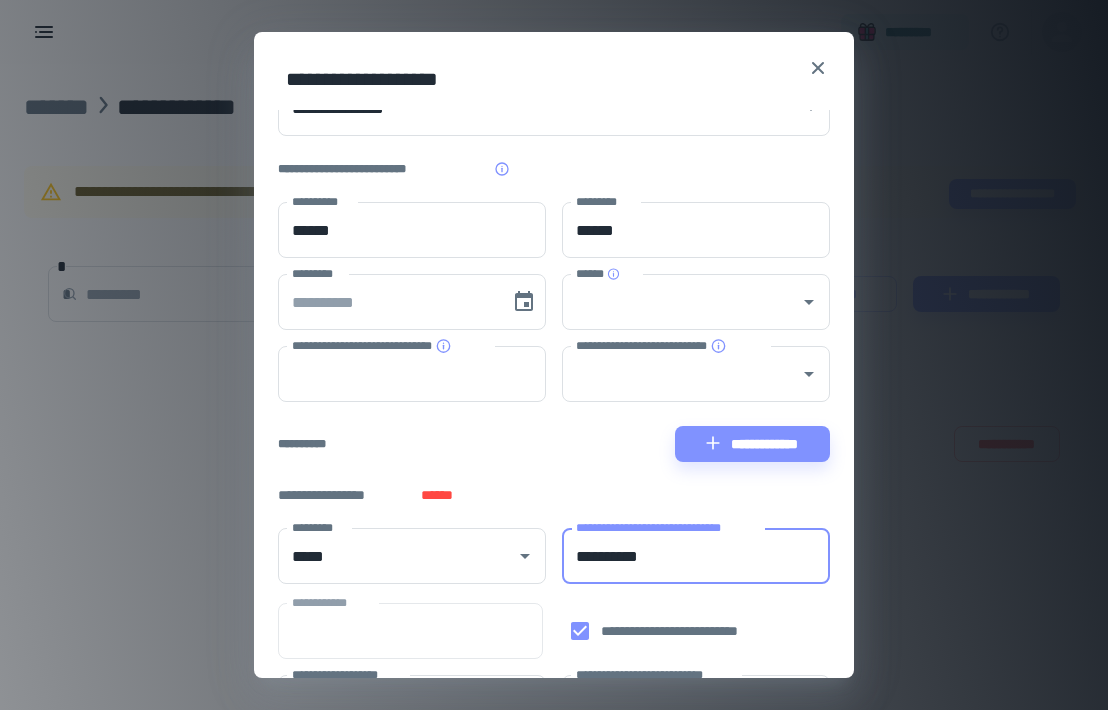 type on "**********" 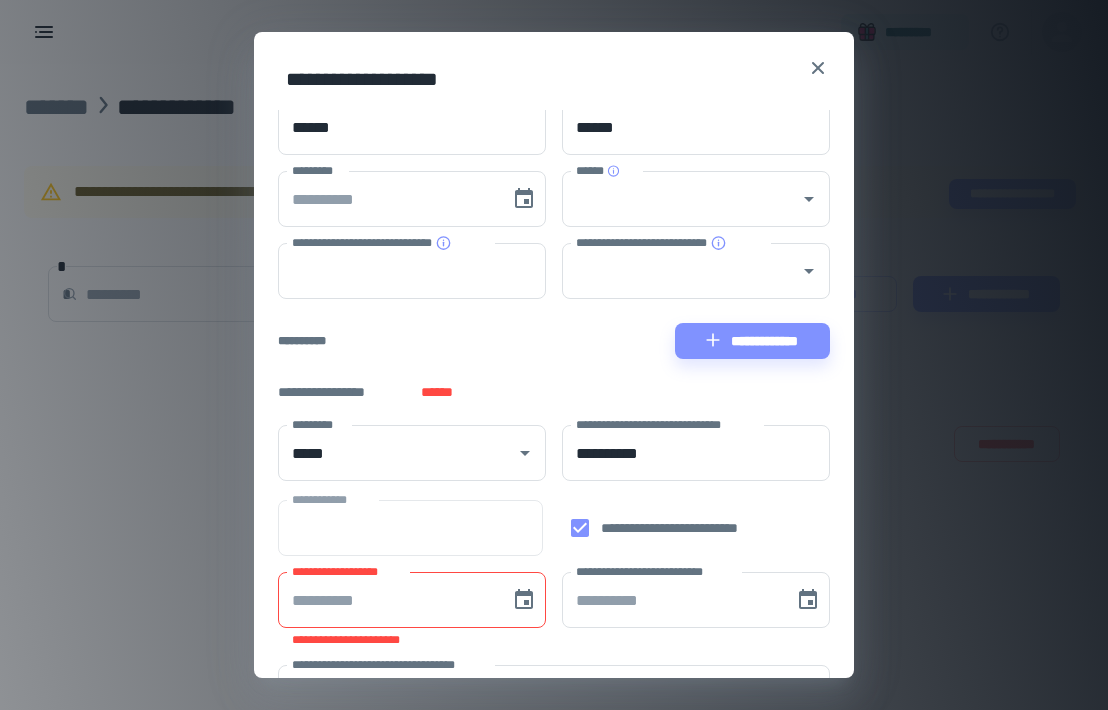 scroll, scrollTop: 166, scrollLeft: 0, axis: vertical 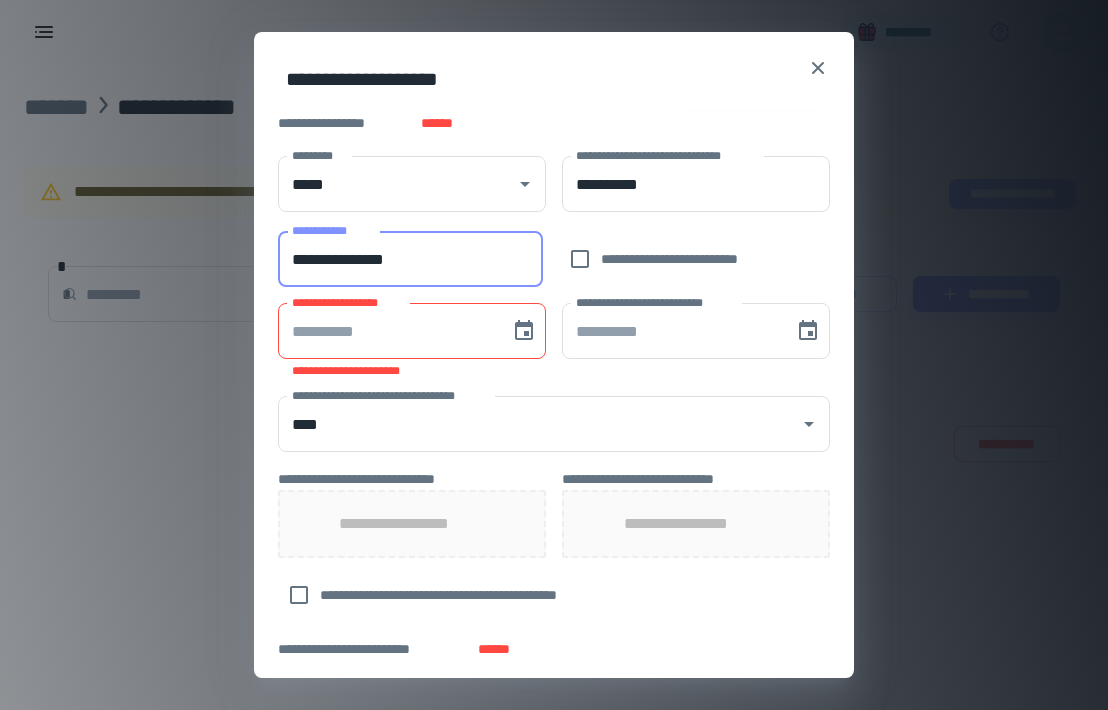 type on "**********" 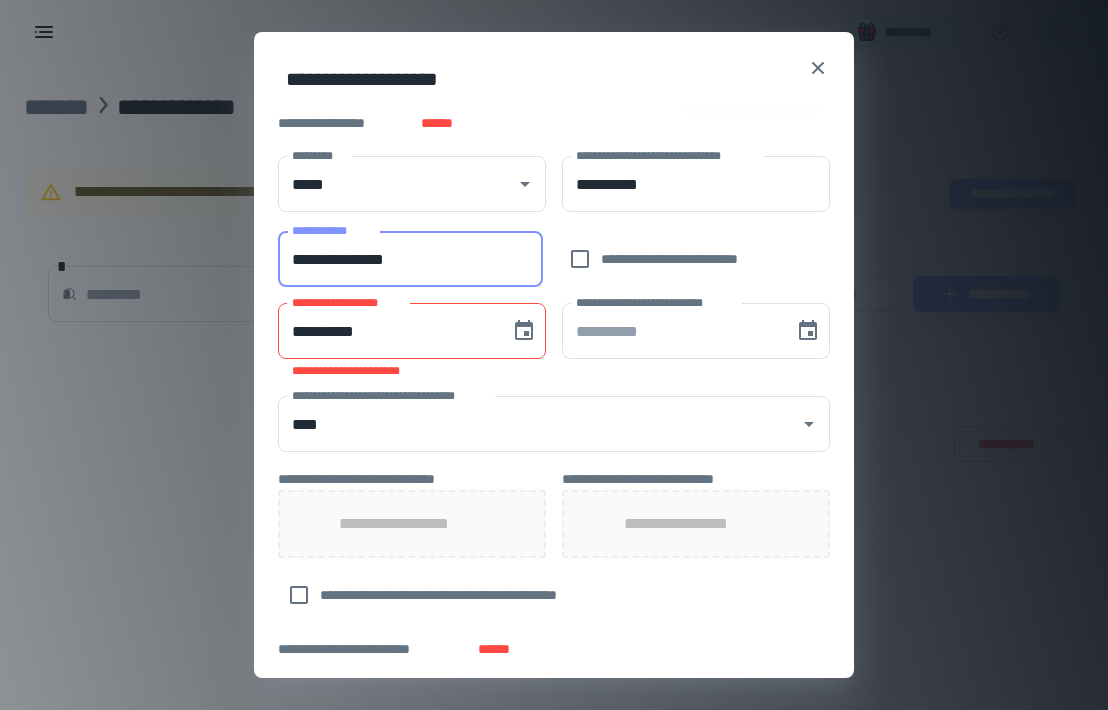 click on "**********" at bounding box center (387, 331) 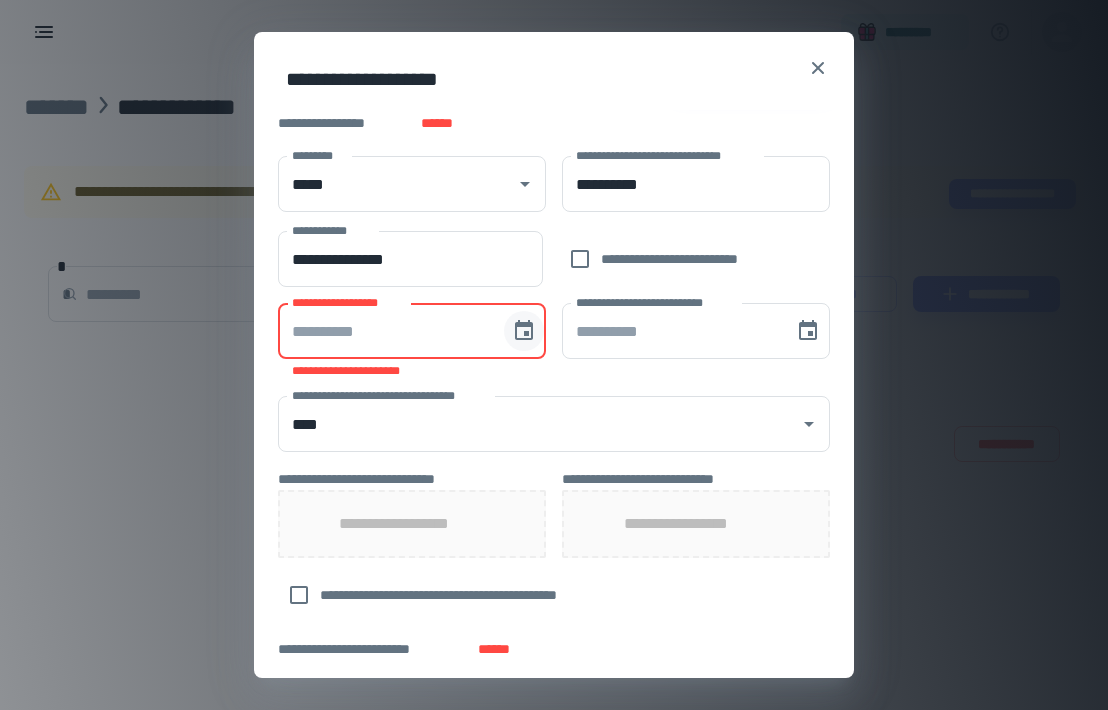 click 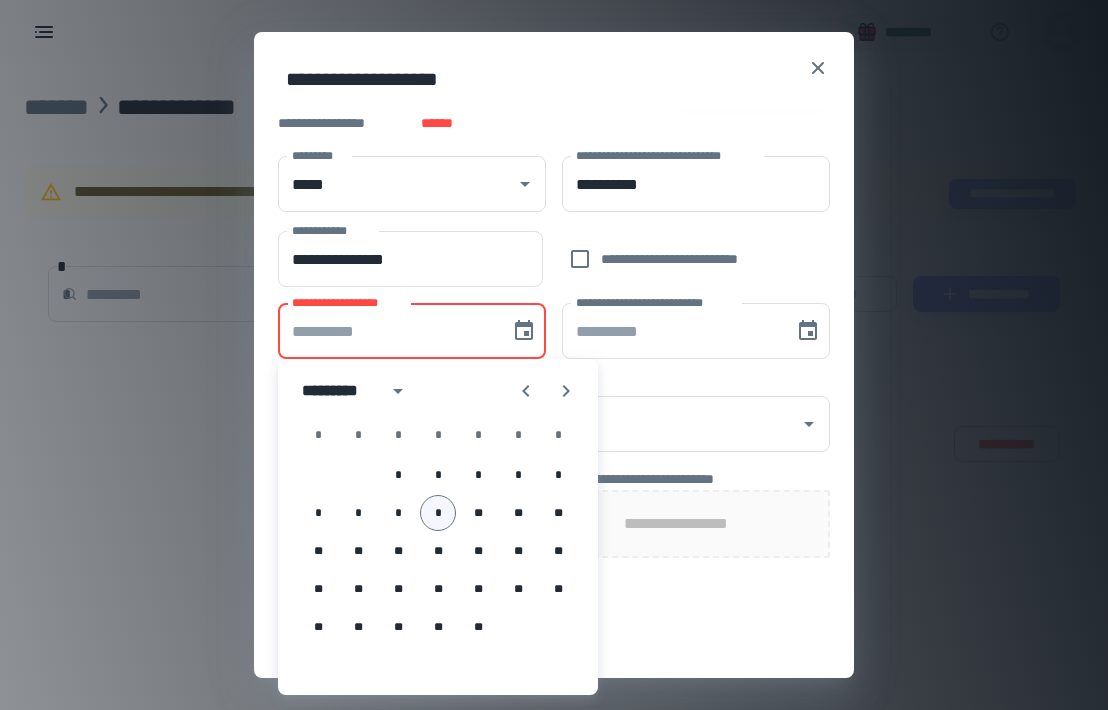 click on "*" at bounding box center (438, 513) 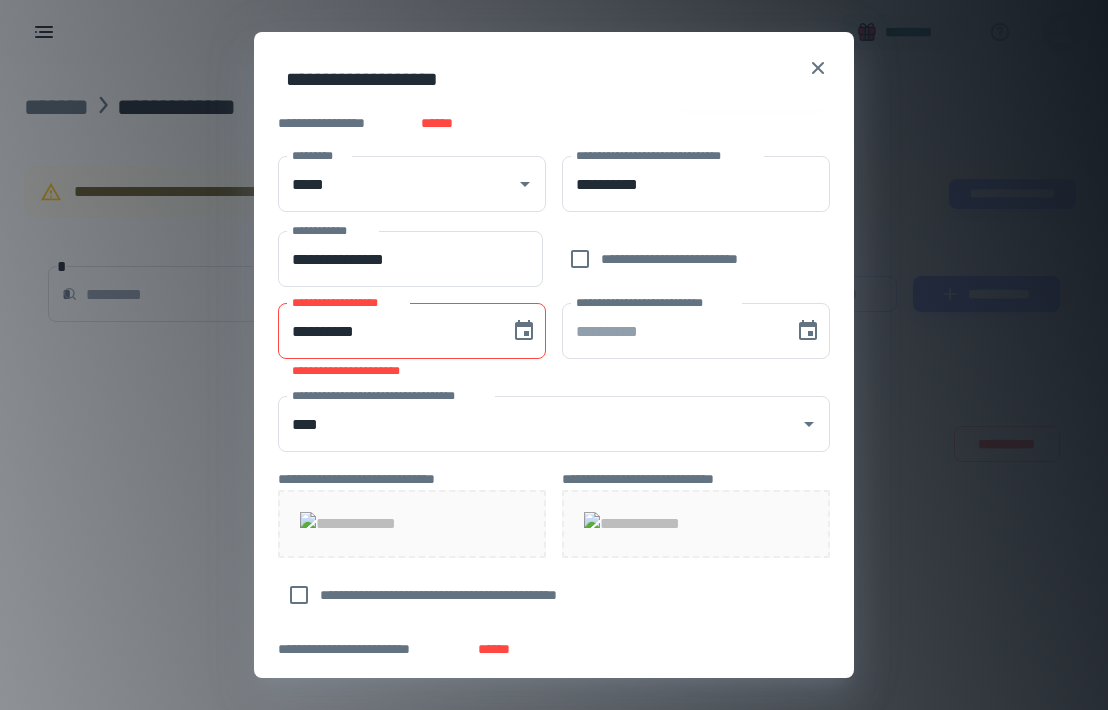 click on "**********" at bounding box center (554, 394) 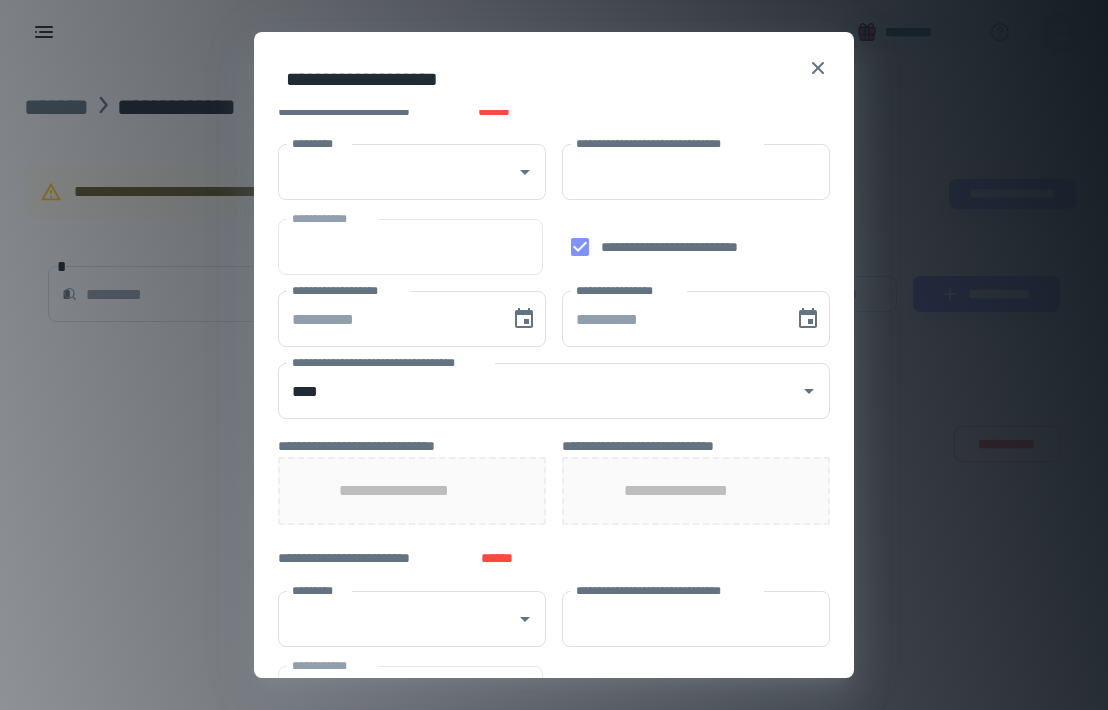 scroll, scrollTop: 1021, scrollLeft: 0, axis: vertical 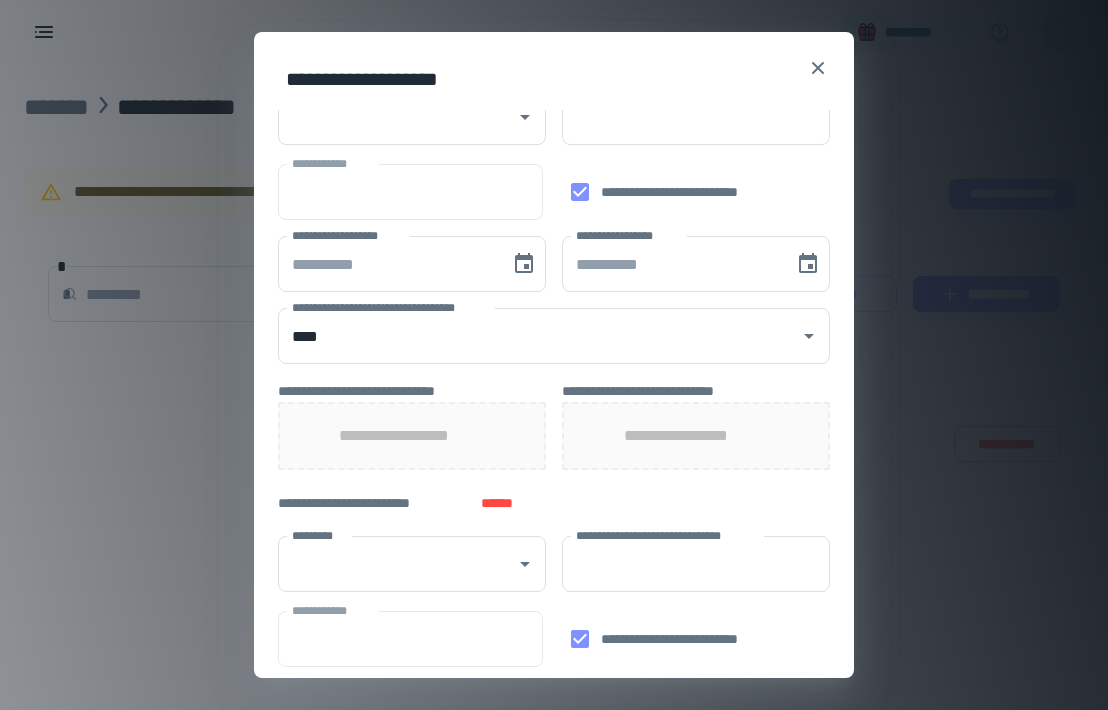 click on "******" at bounding box center (494, 56) 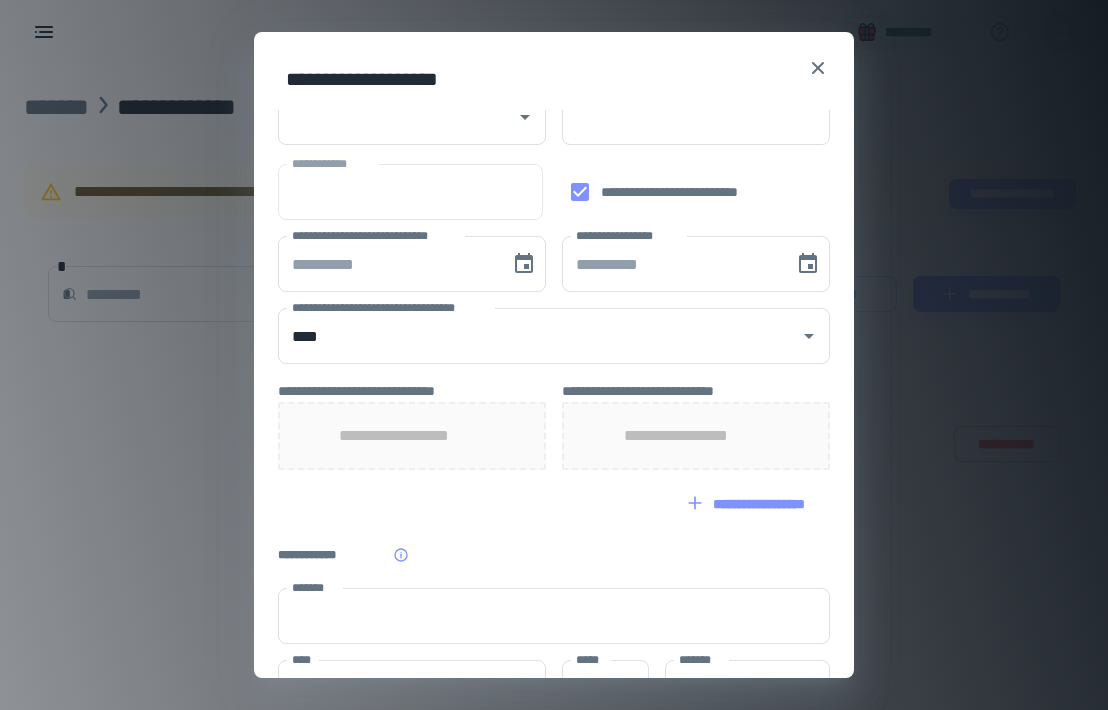 click on "******" at bounding box center (494, 56) 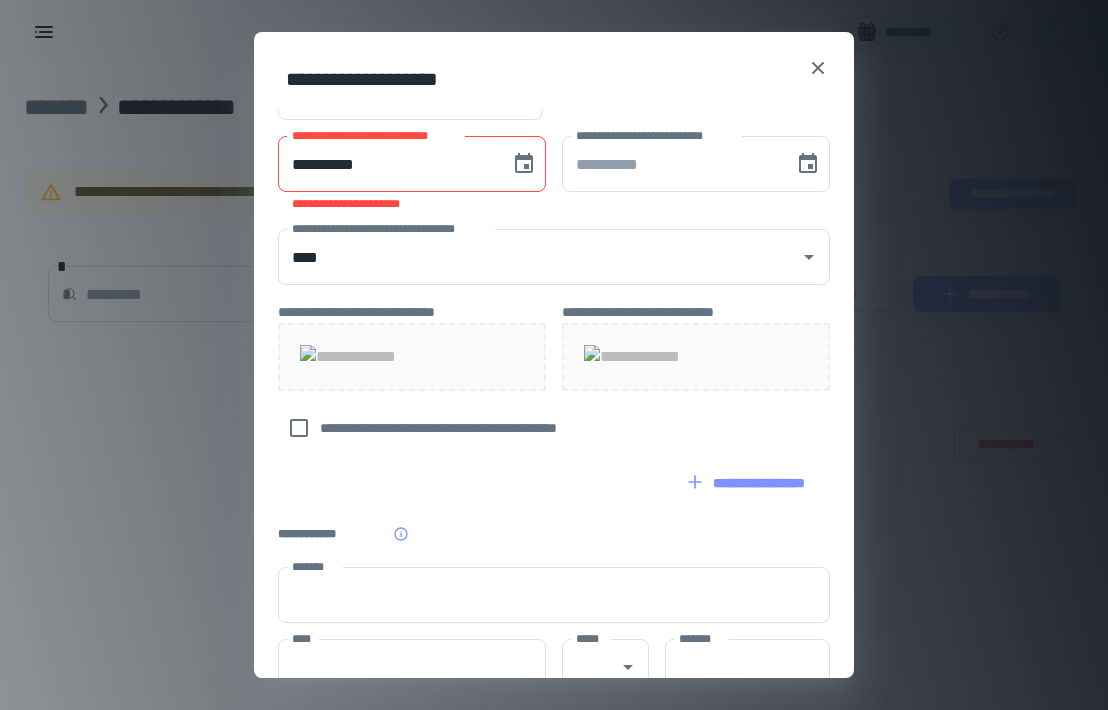 scroll, scrollTop: 492, scrollLeft: 0, axis: vertical 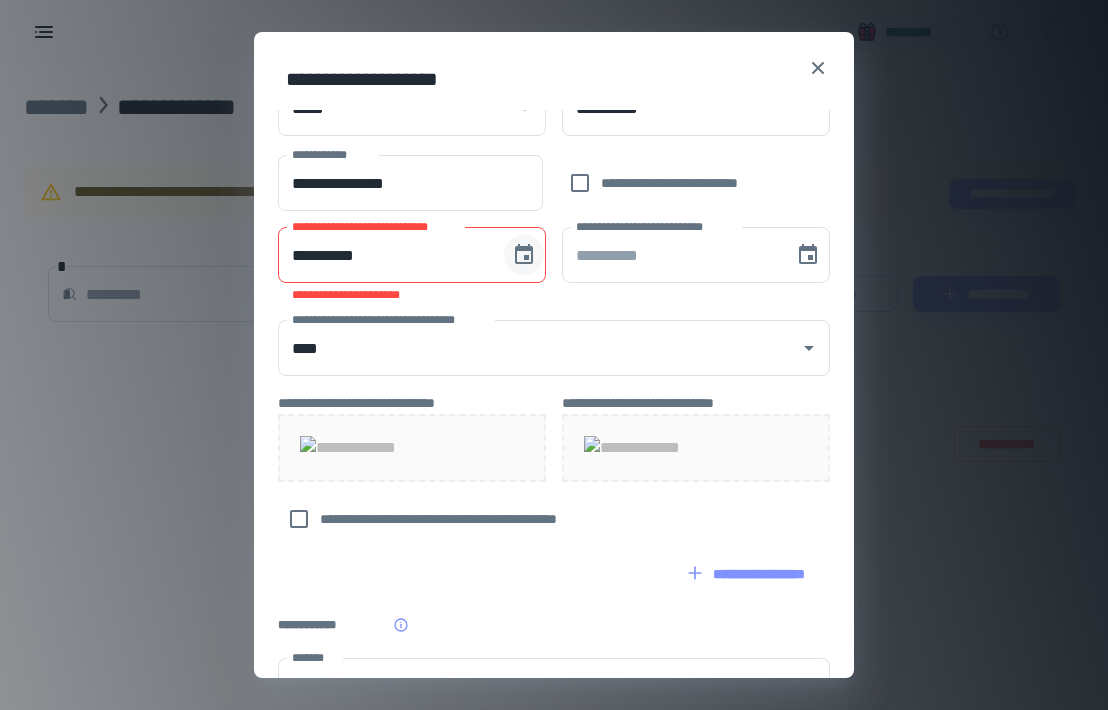 click 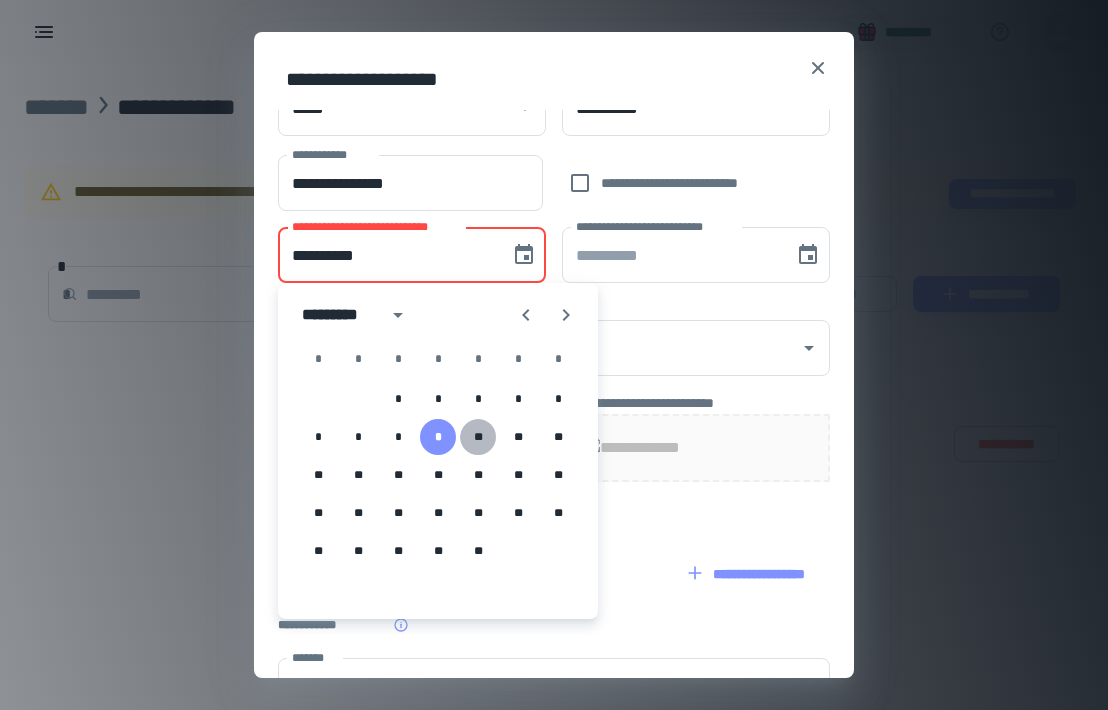 click on "**" at bounding box center (478, 437) 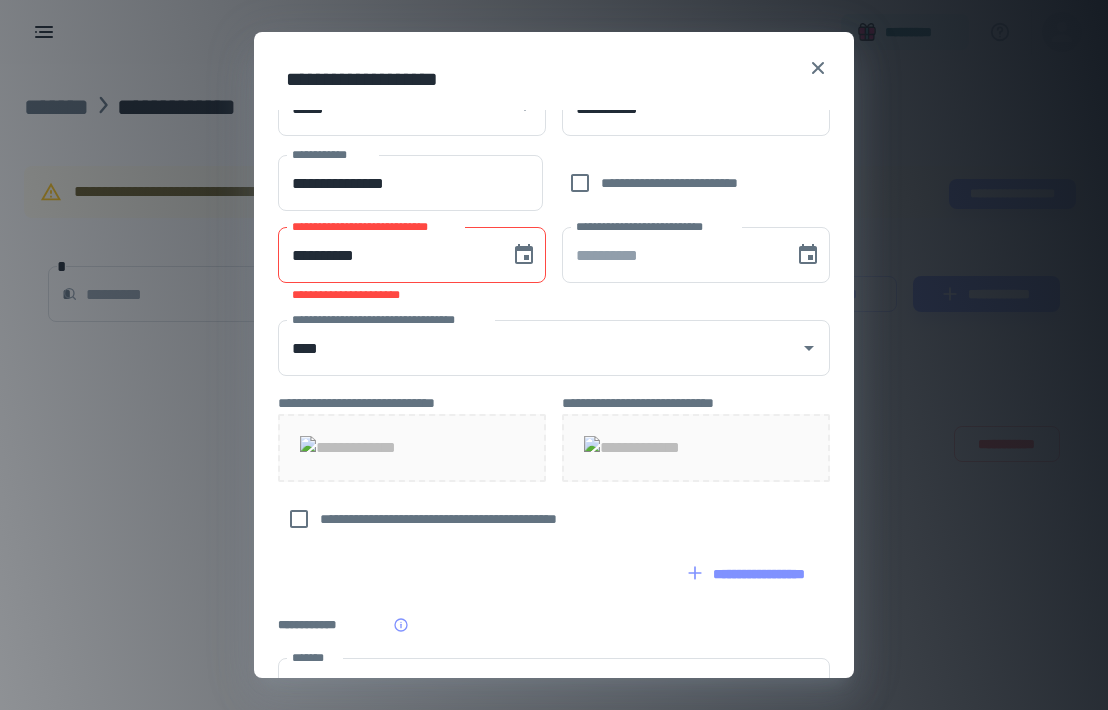 click on "**********" at bounding box center (412, 295) 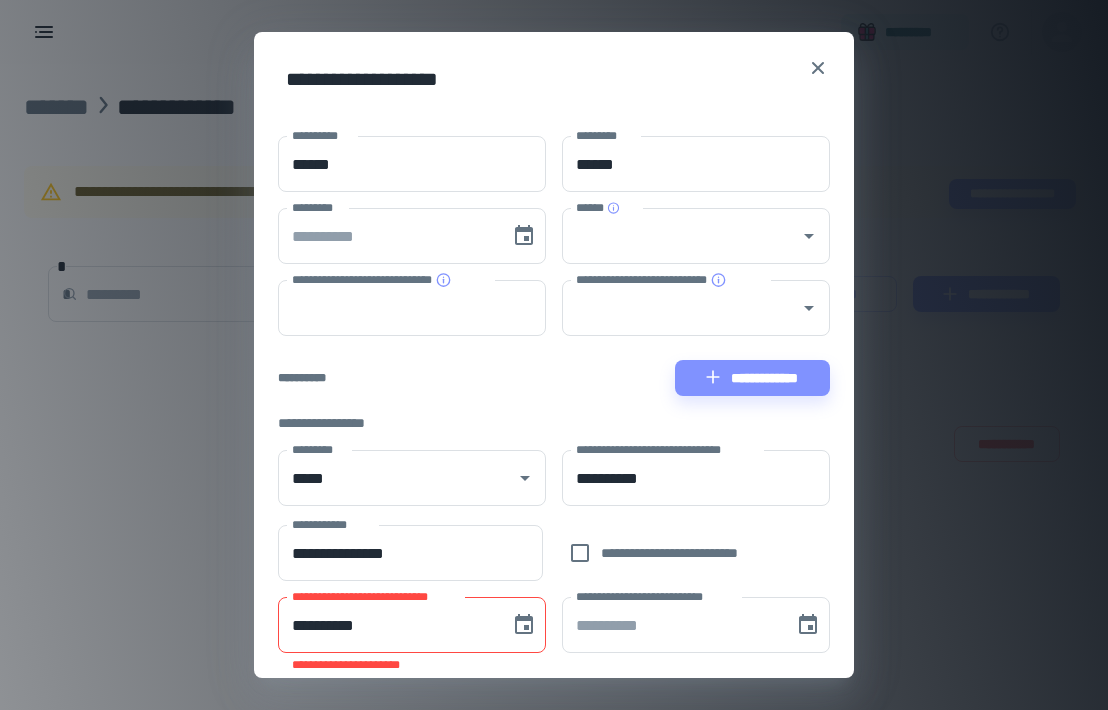 scroll, scrollTop: 4, scrollLeft: 0, axis: vertical 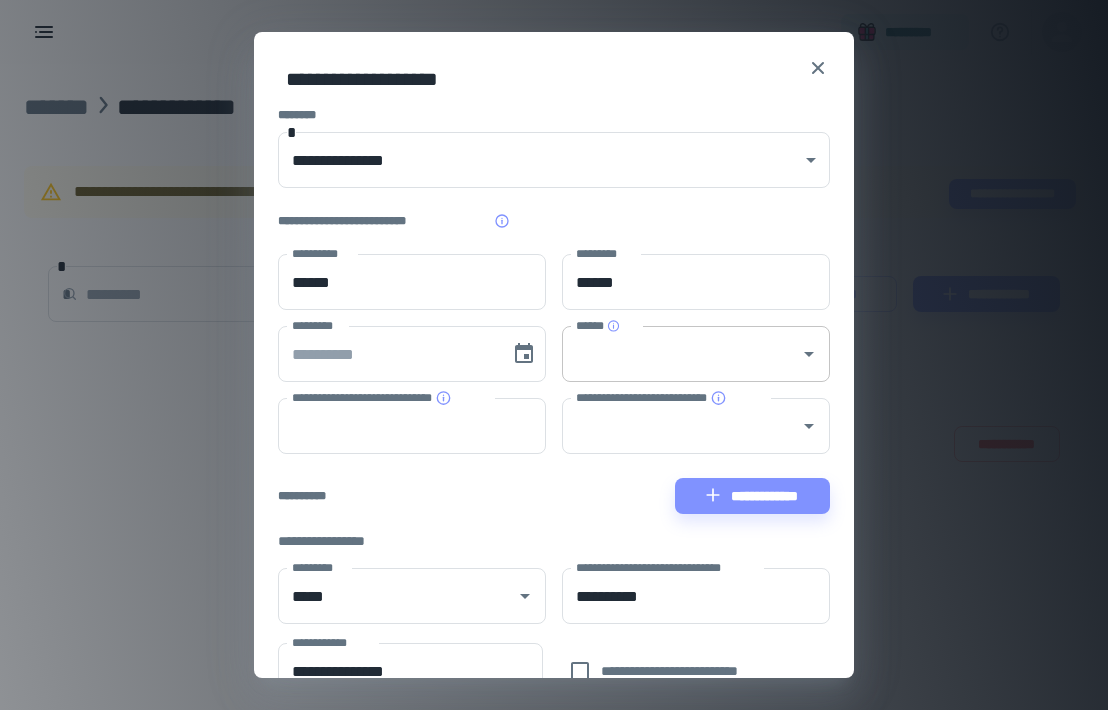 click on "******" at bounding box center [681, 354] 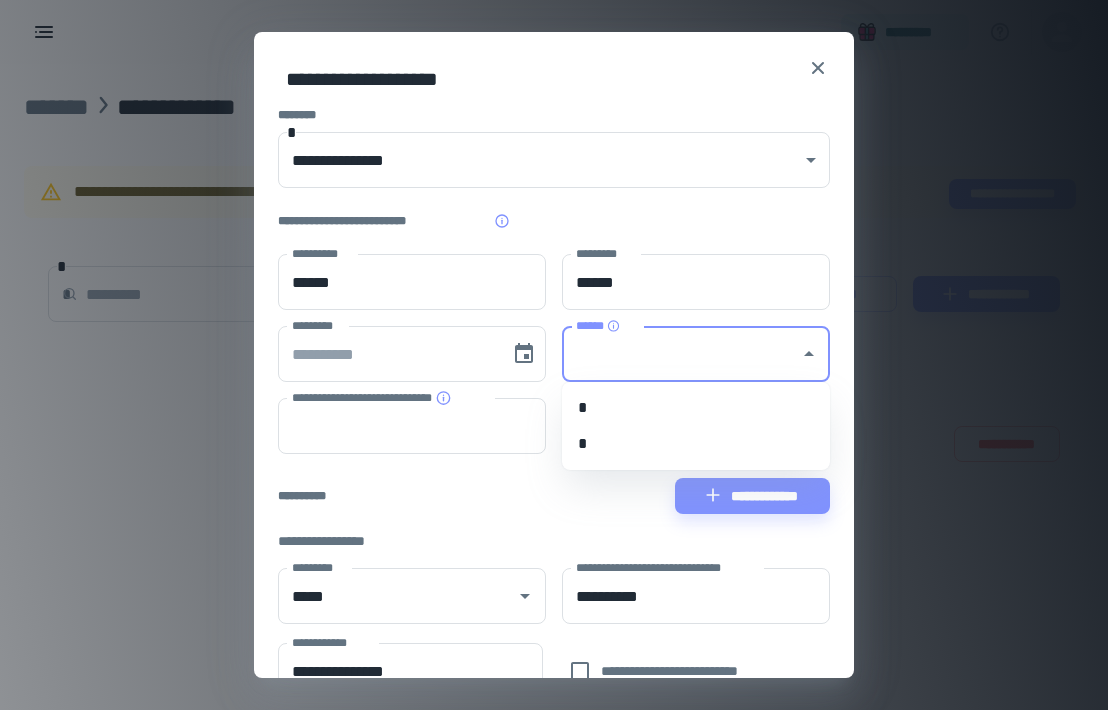 click on "*" at bounding box center (696, 408) 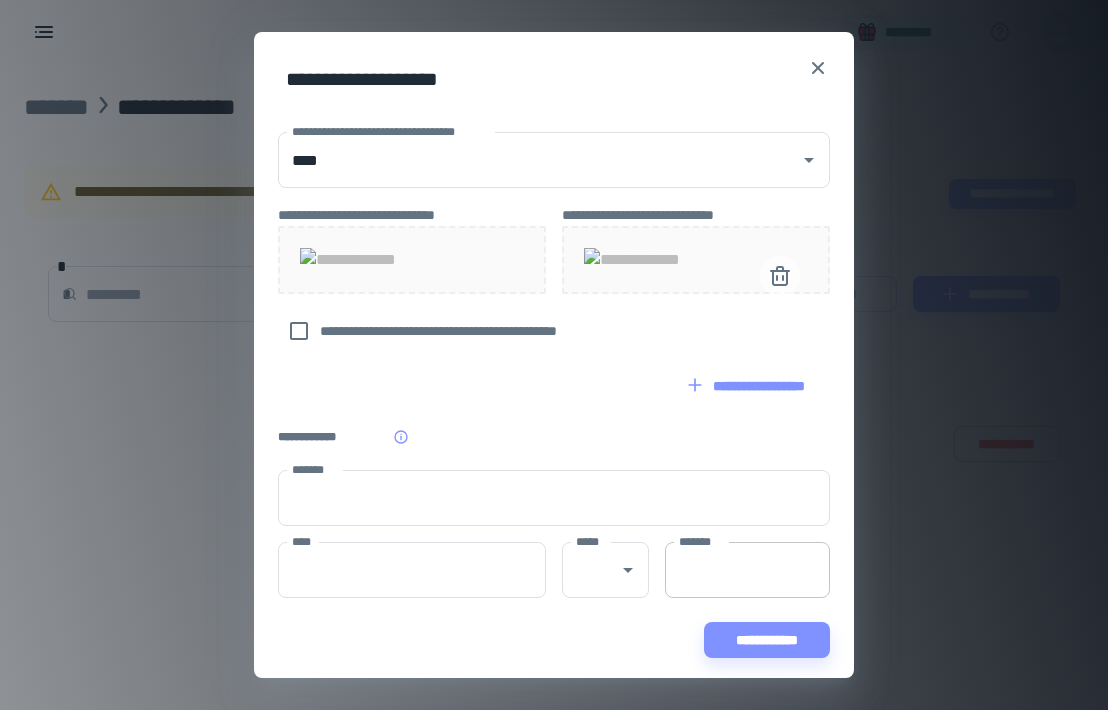scroll, scrollTop: 880, scrollLeft: 0, axis: vertical 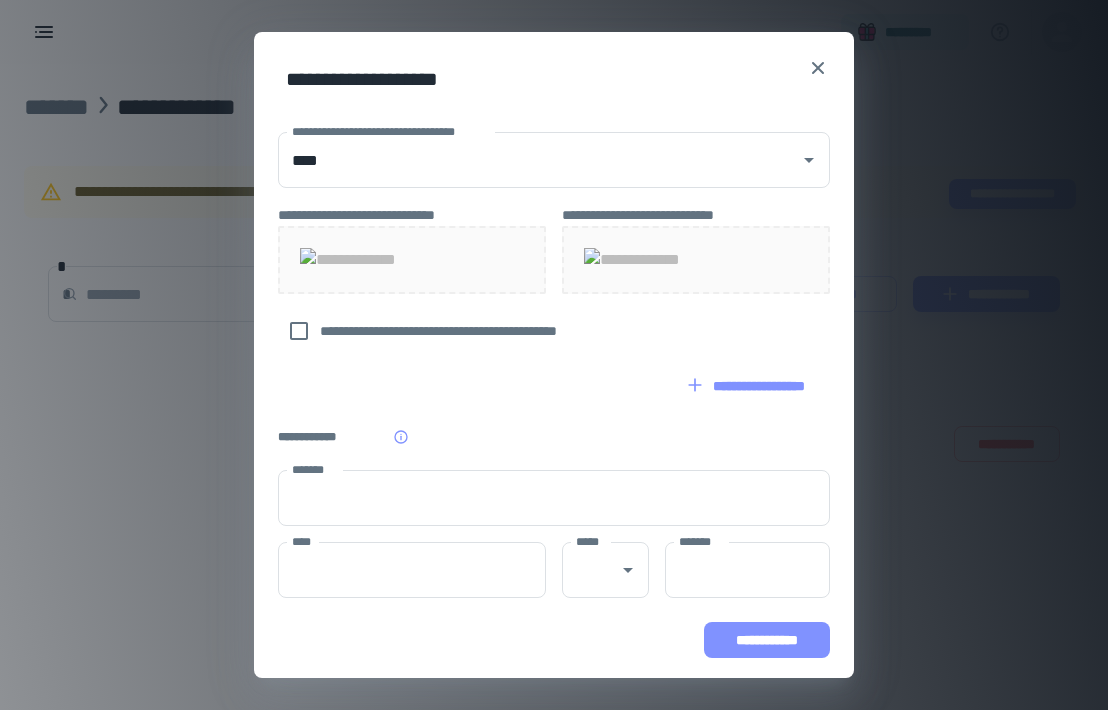 click on "**********" at bounding box center [767, 640] 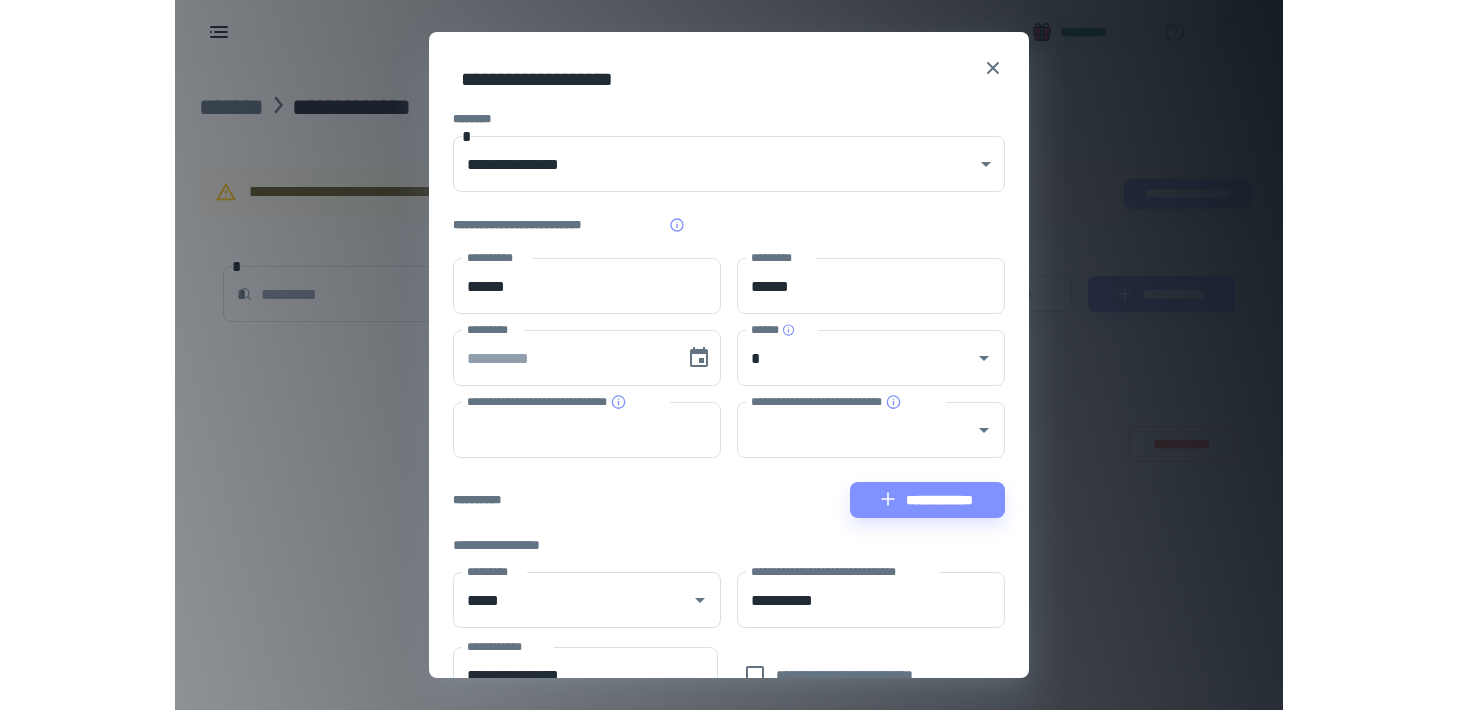 scroll, scrollTop: 0, scrollLeft: 0, axis: both 